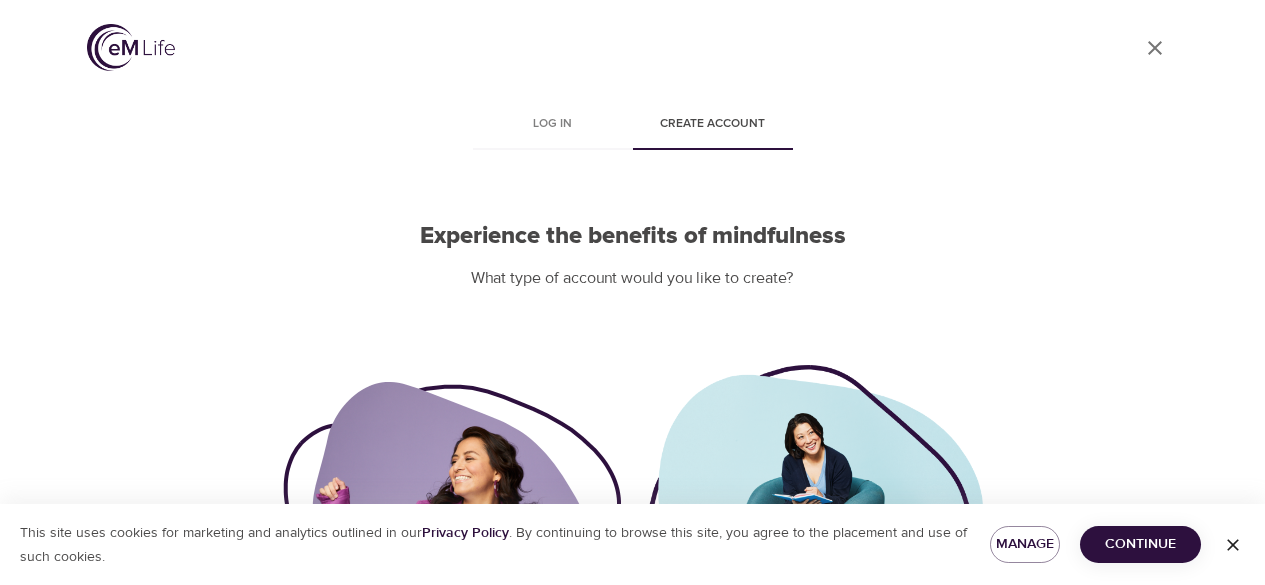 scroll, scrollTop: 0, scrollLeft: 0, axis: both 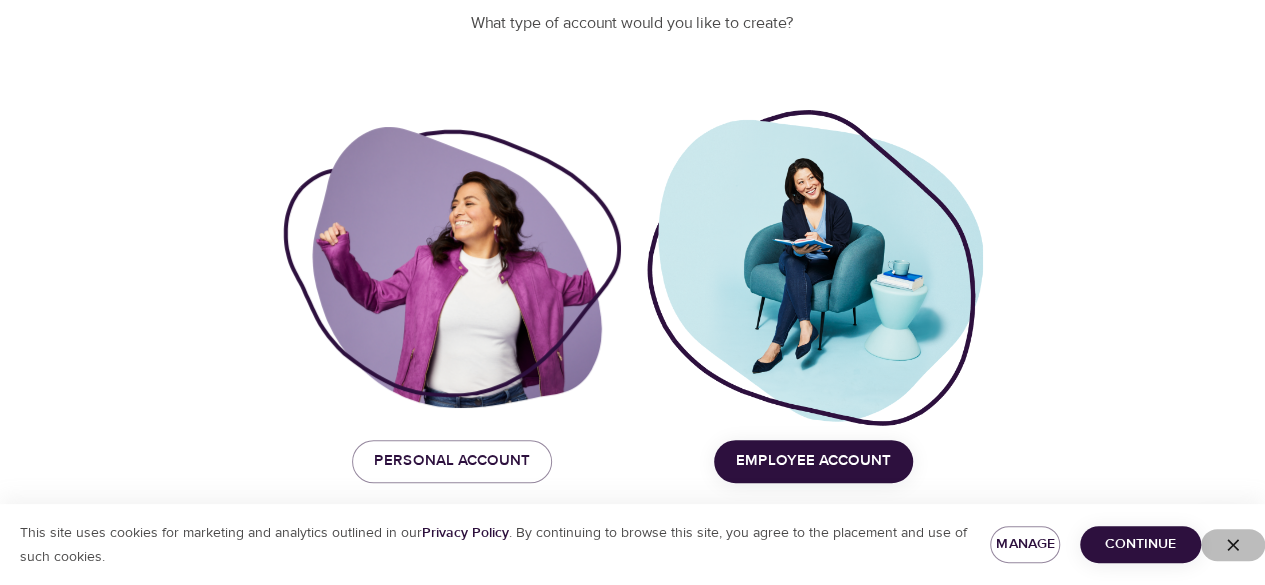 click 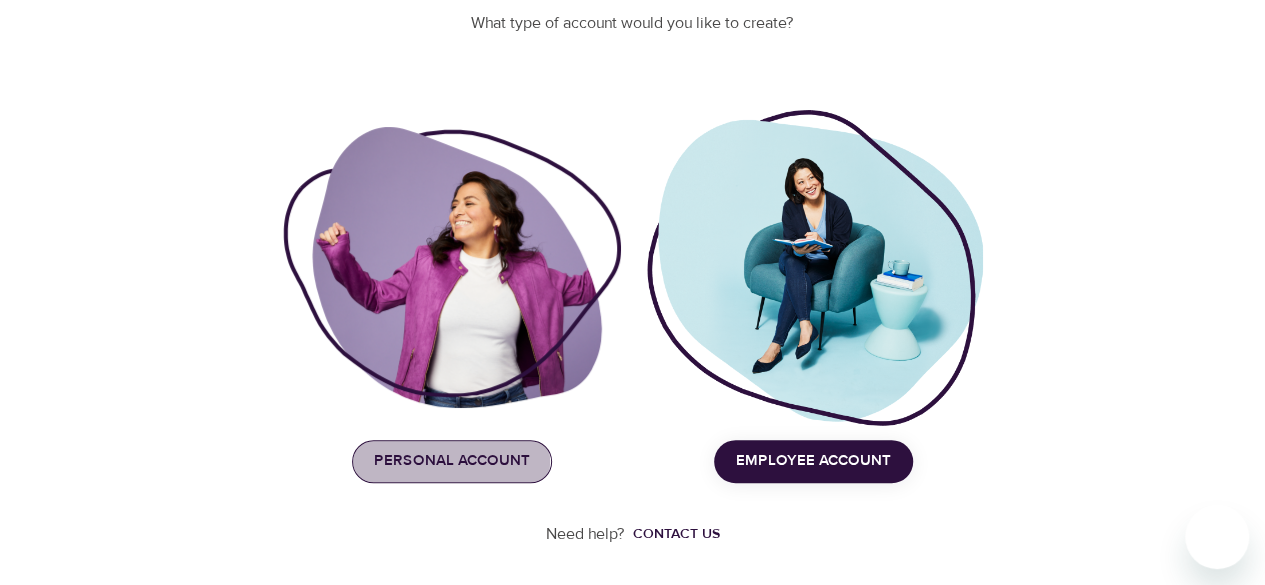 click on "Personal Account" at bounding box center (452, 461) 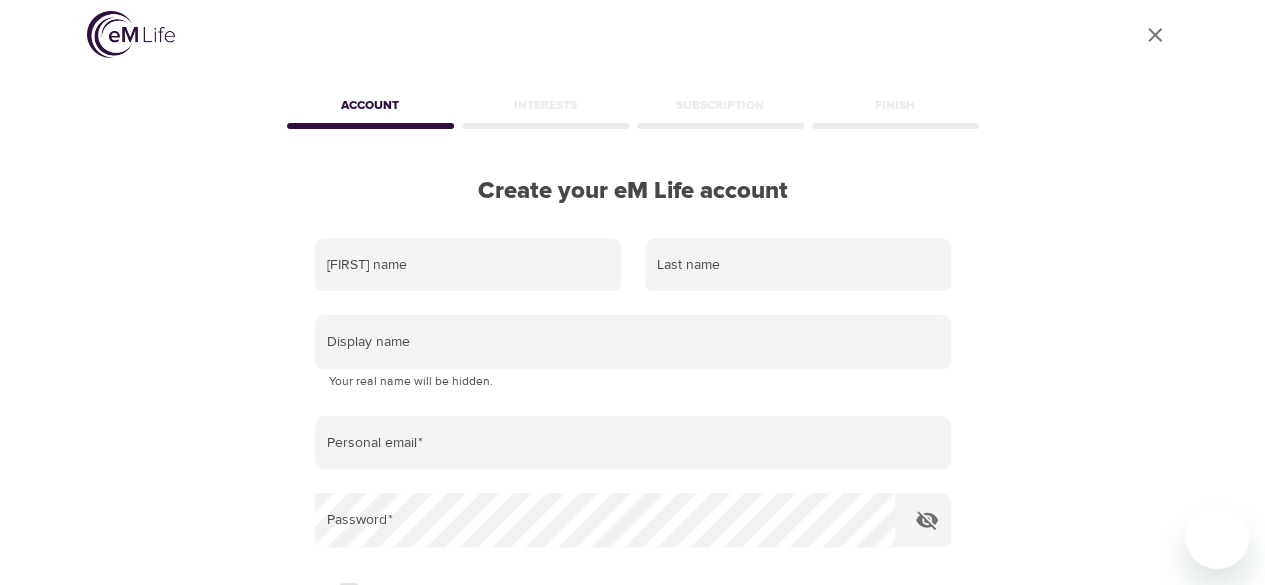 scroll, scrollTop: 0, scrollLeft: 0, axis: both 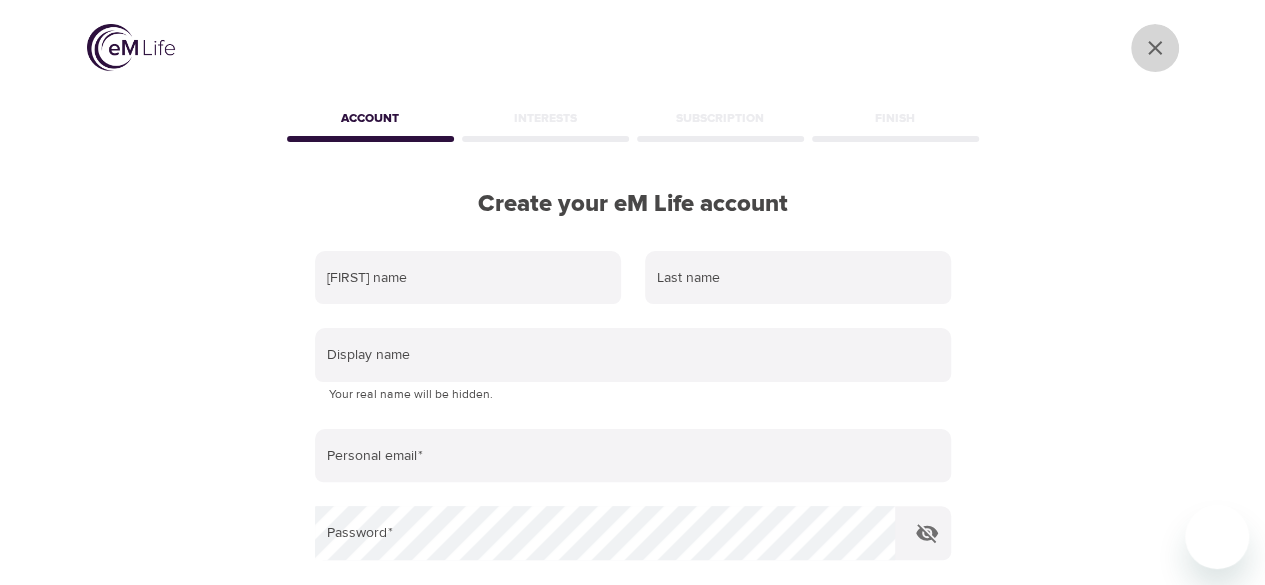 click on "User Profile" at bounding box center [1155, 48] 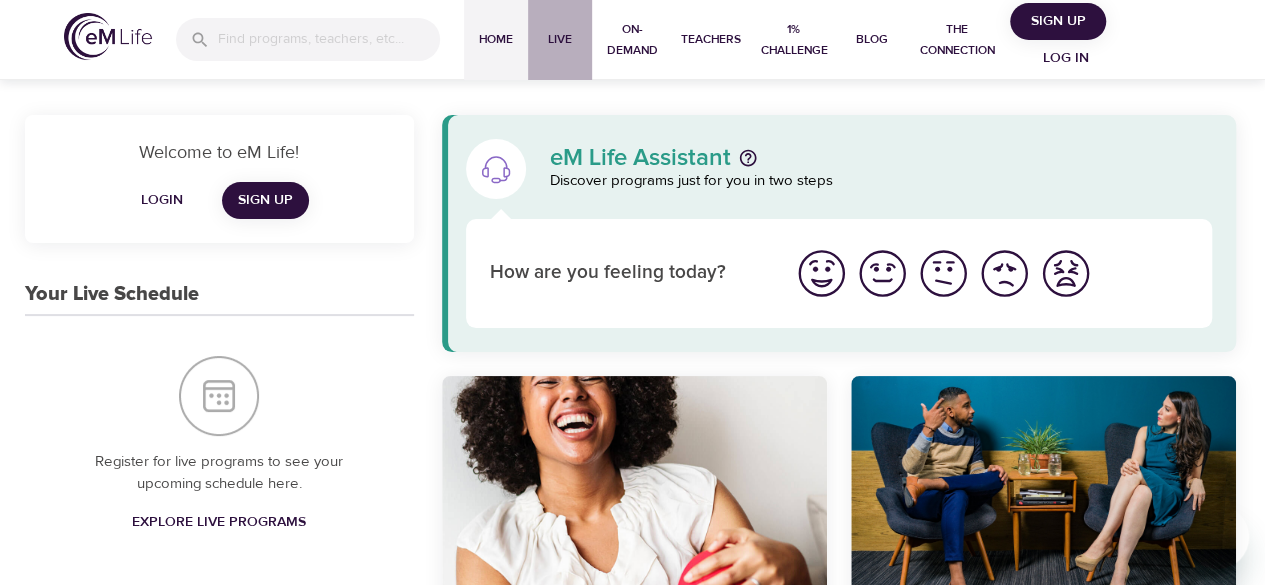 click on "Live" at bounding box center [560, 39] 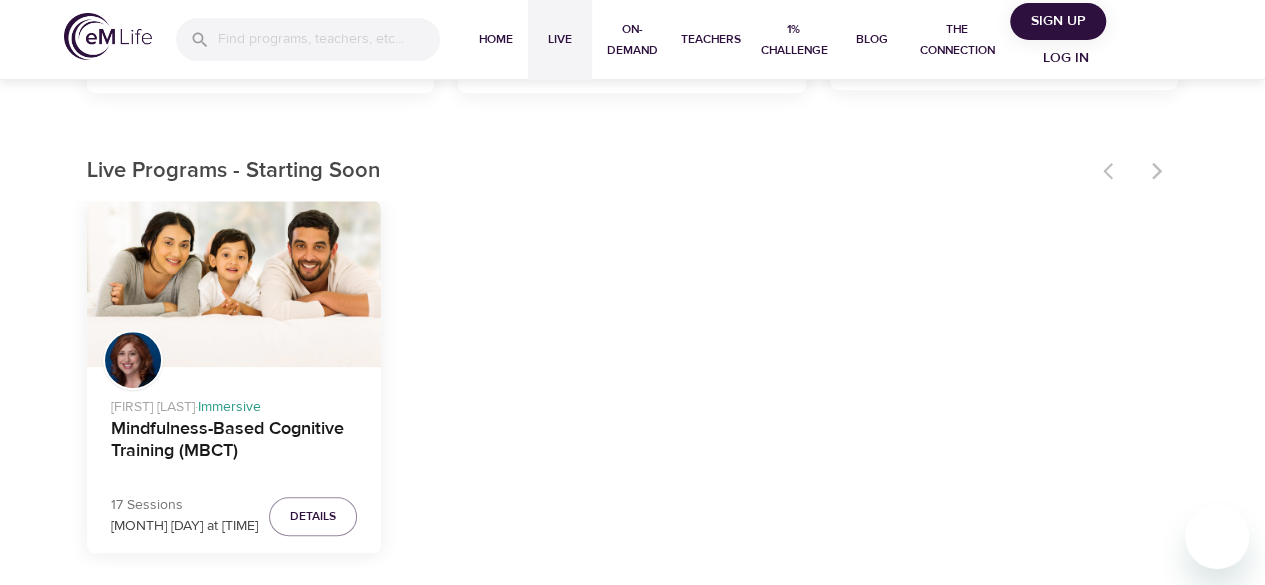 scroll, scrollTop: 561, scrollLeft: 0, axis: vertical 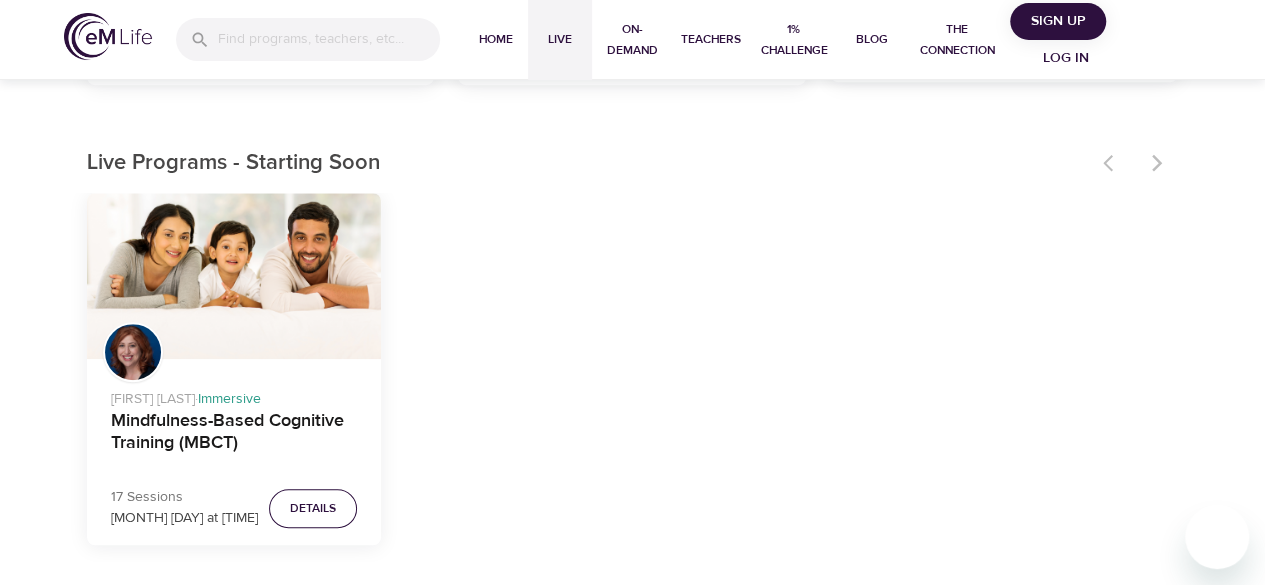 click on "Details" at bounding box center [313, 508] 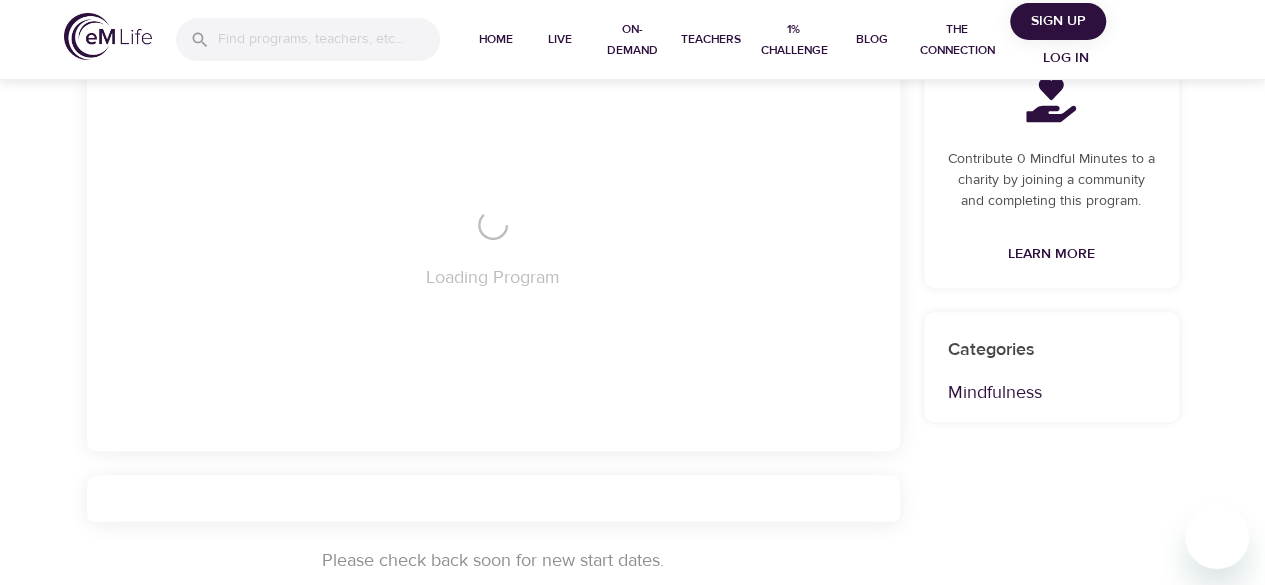 scroll, scrollTop: 561, scrollLeft: 0, axis: vertical 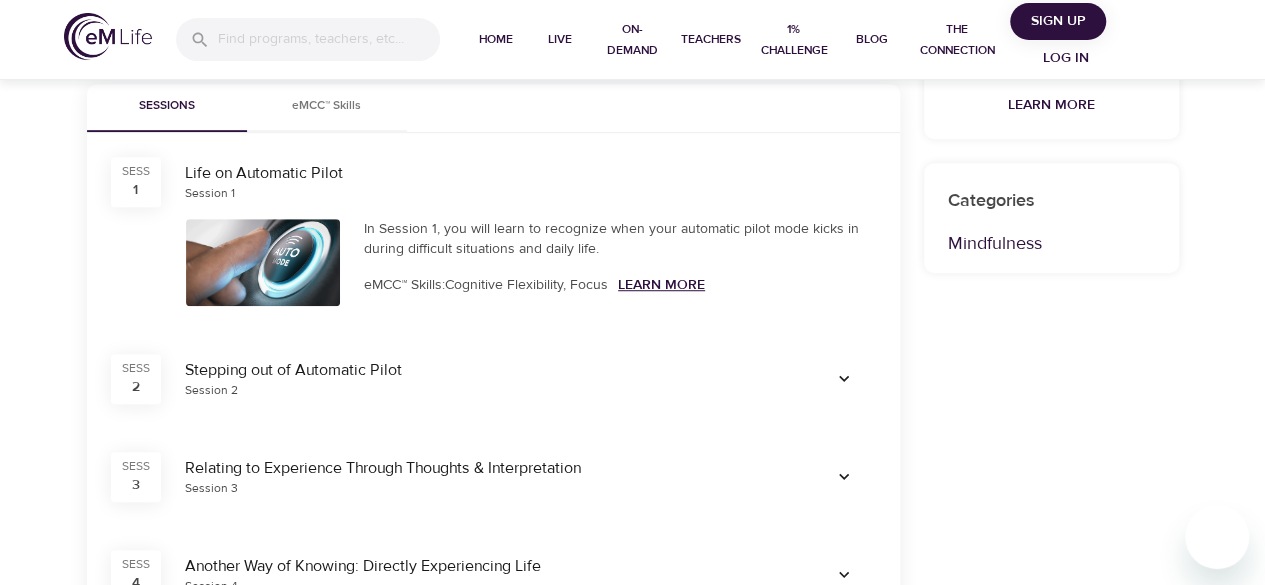 click on "Learn More" at bounding box center (661, 285) 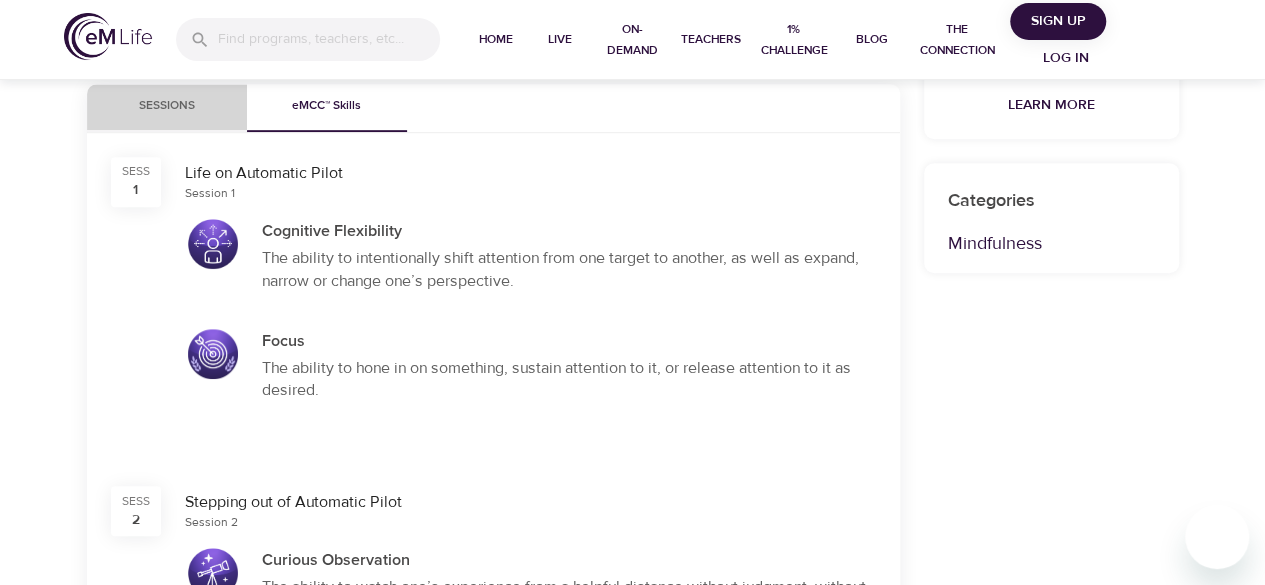 click on "Sessions" at bounding box center (167, 106) 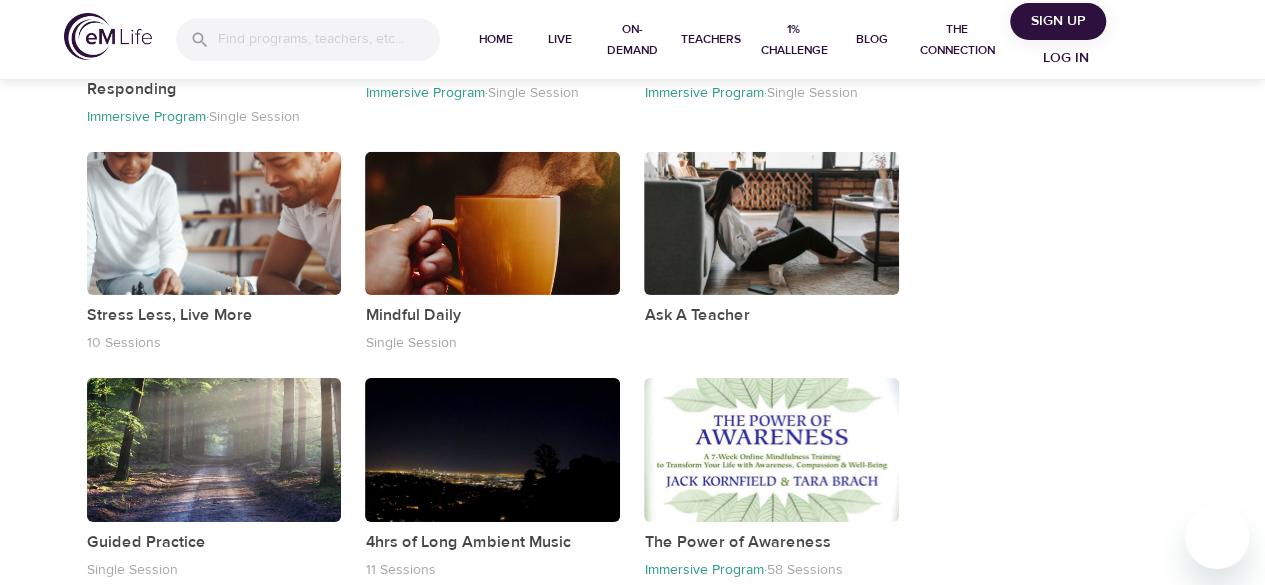scroll, scrollTop: 3326, scrollLeft: 0, axis: vertical 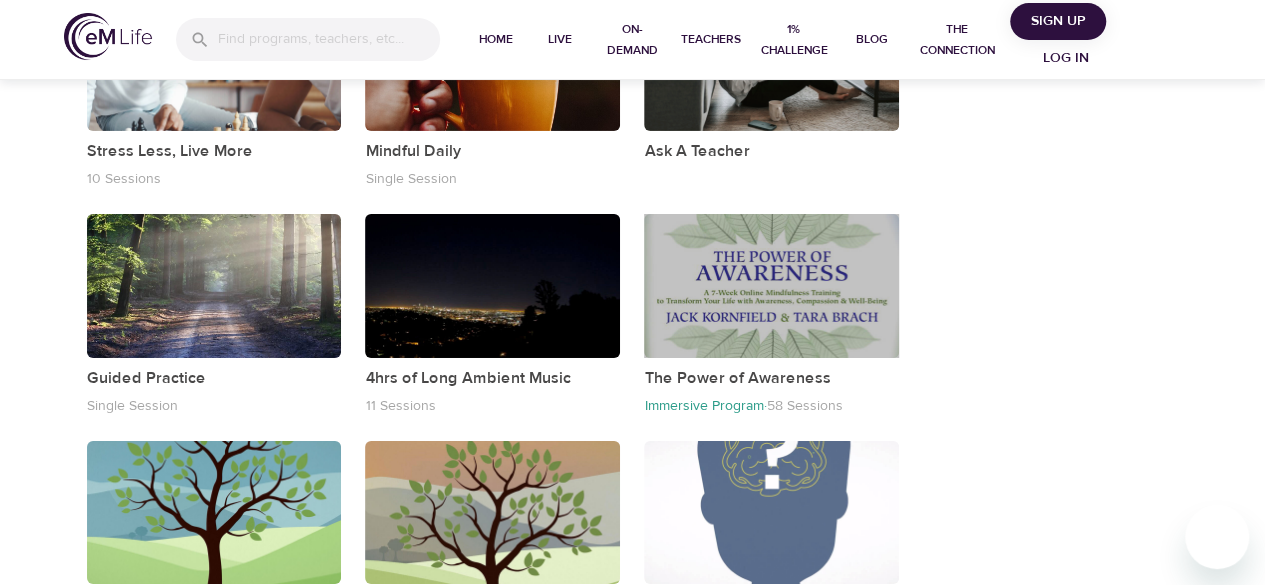 click at bounding box center (771, 285) 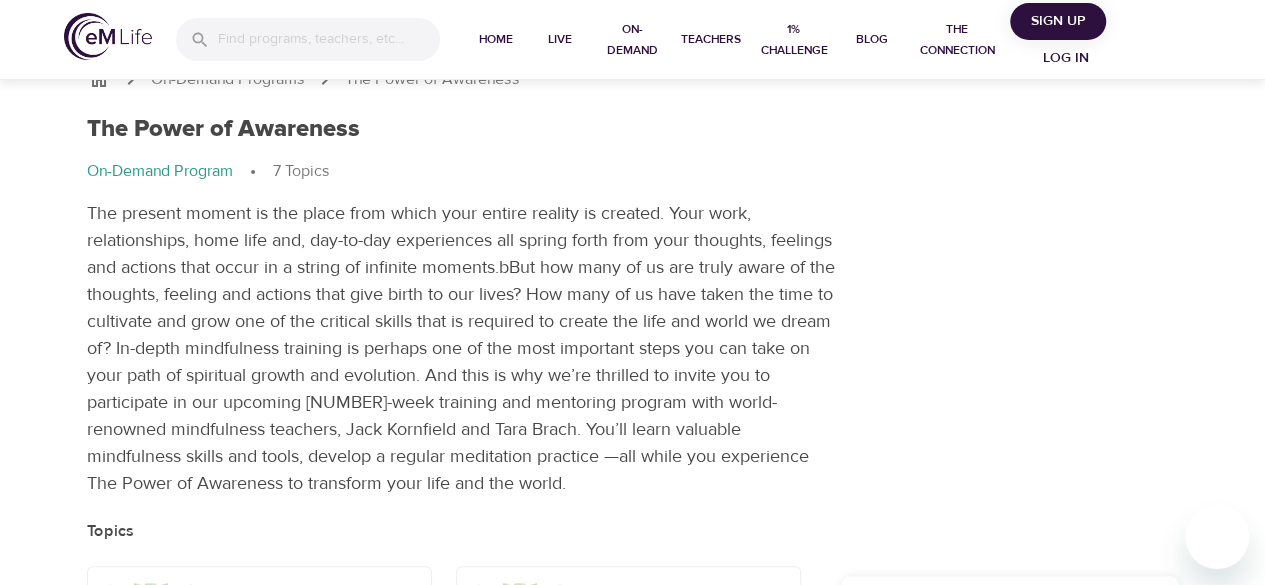 scroll, scrollTop: 0, scrollLeft: 0, axis: both 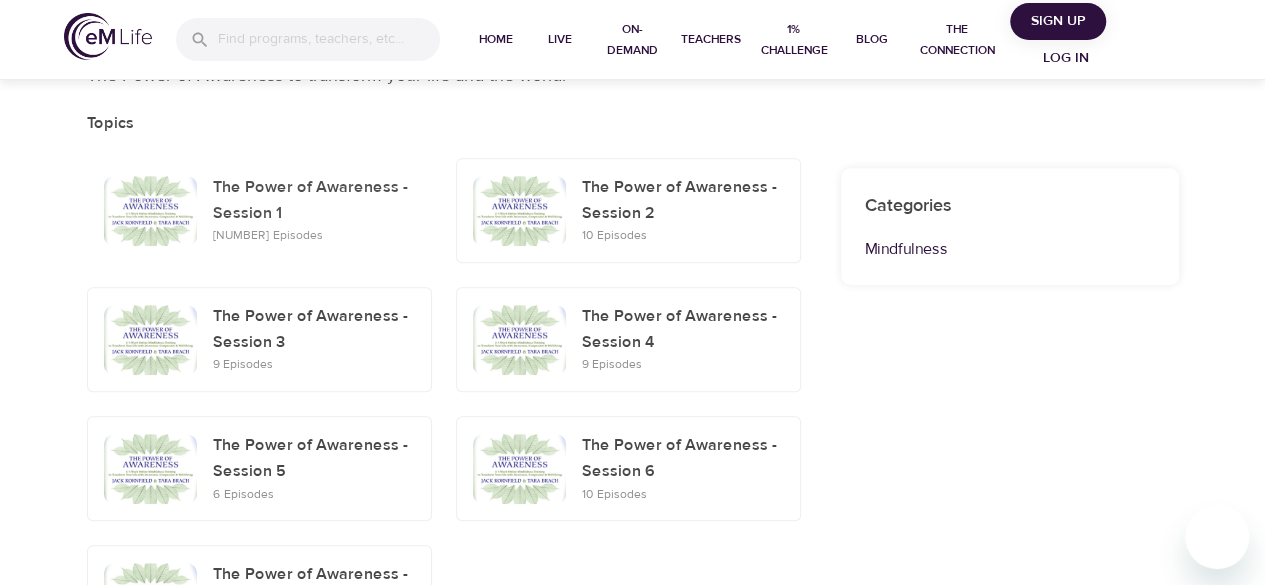 click on "The Power of Awareness - Session 1" at bounding box center (314, 200) 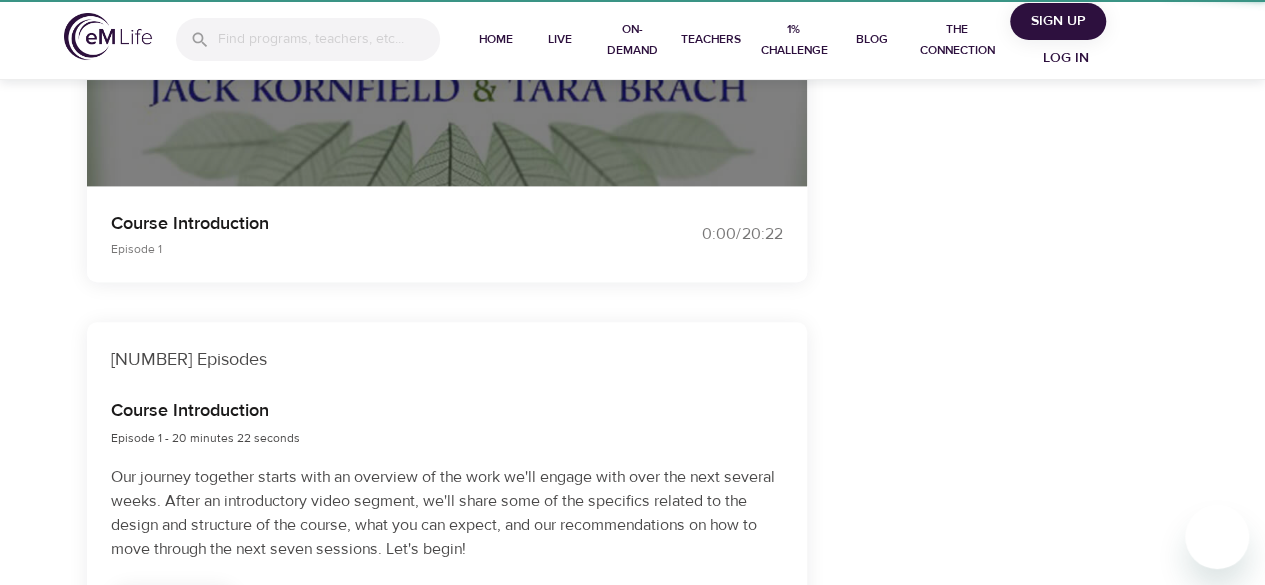 scroll, scrollTop: 387, scrollLeft: 0, axis: vertical 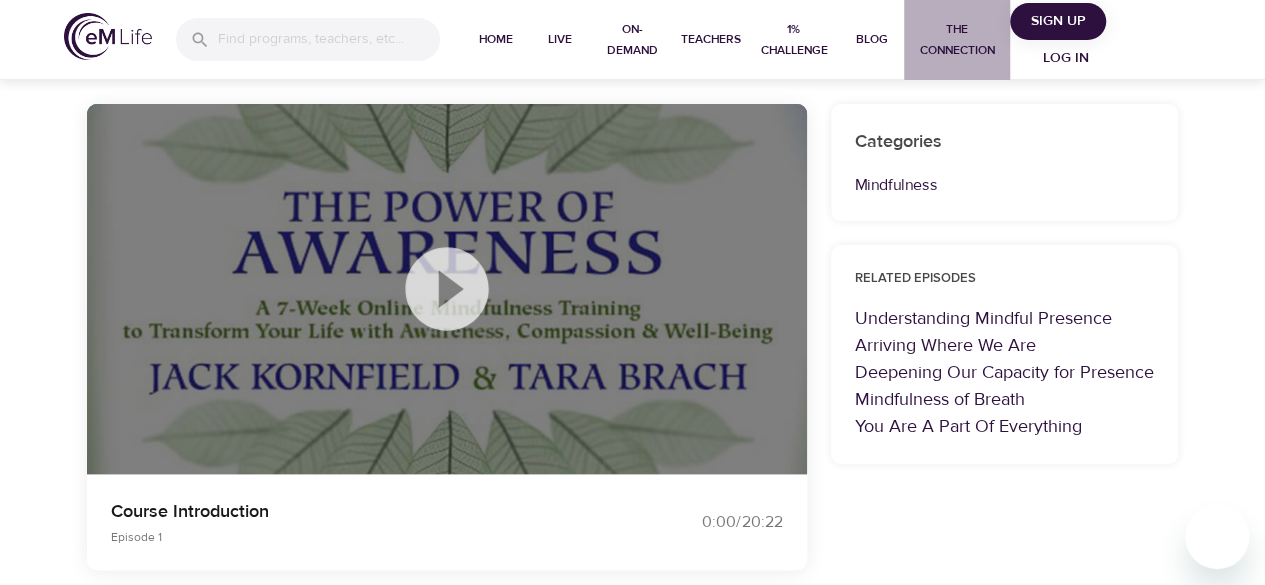 click on "The Connection" at bounding box center (957, 40) 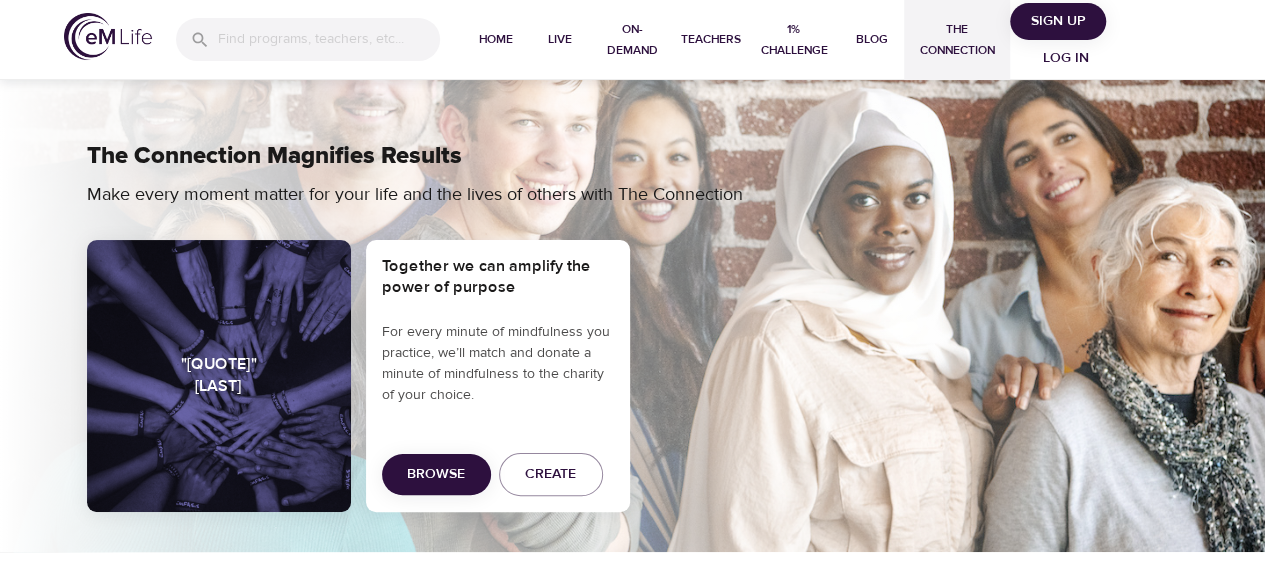 scroll, scrollTop: 0, scrollLeft: 0, axis: both 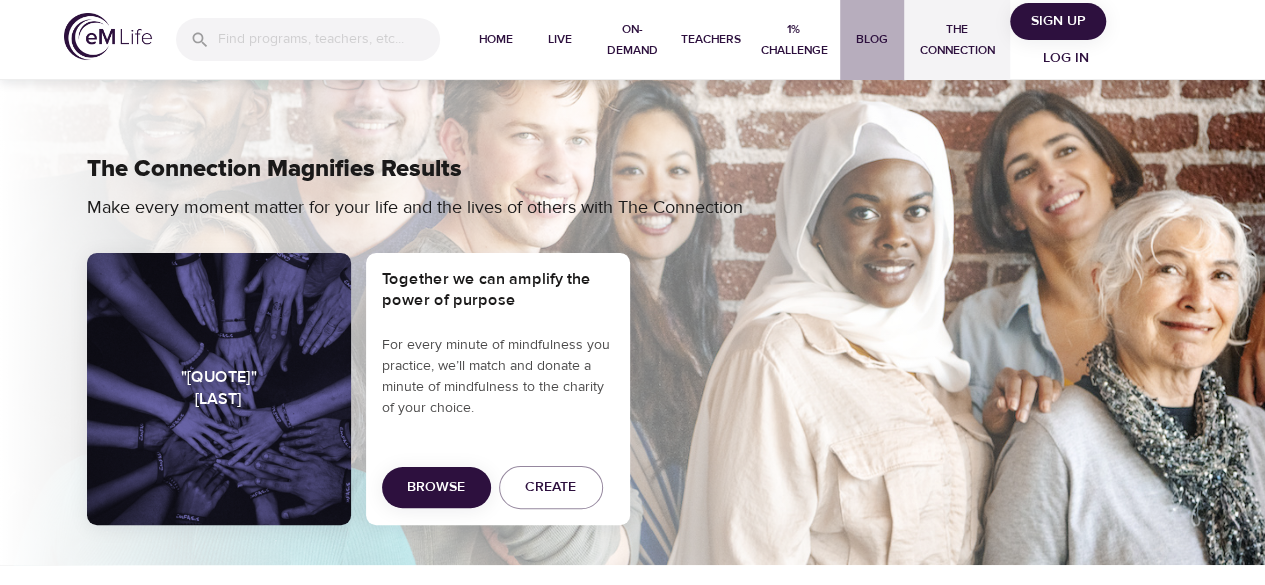 click on "Blog" at bounding box center (872, 40) 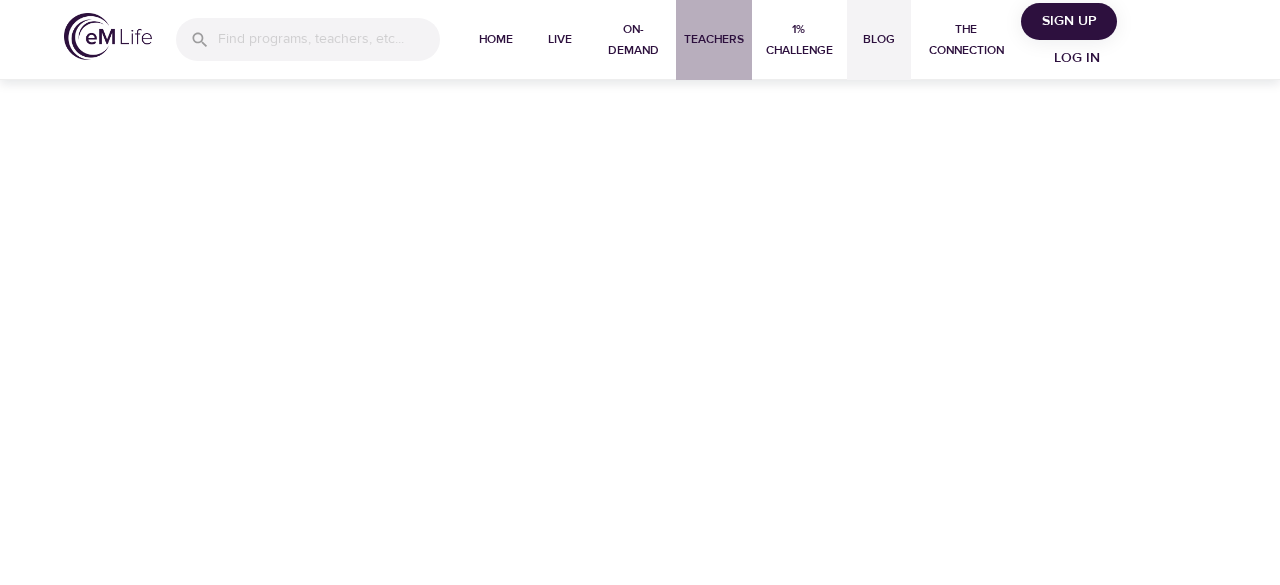 click on "Teachers" at bounding box center [714, 39] 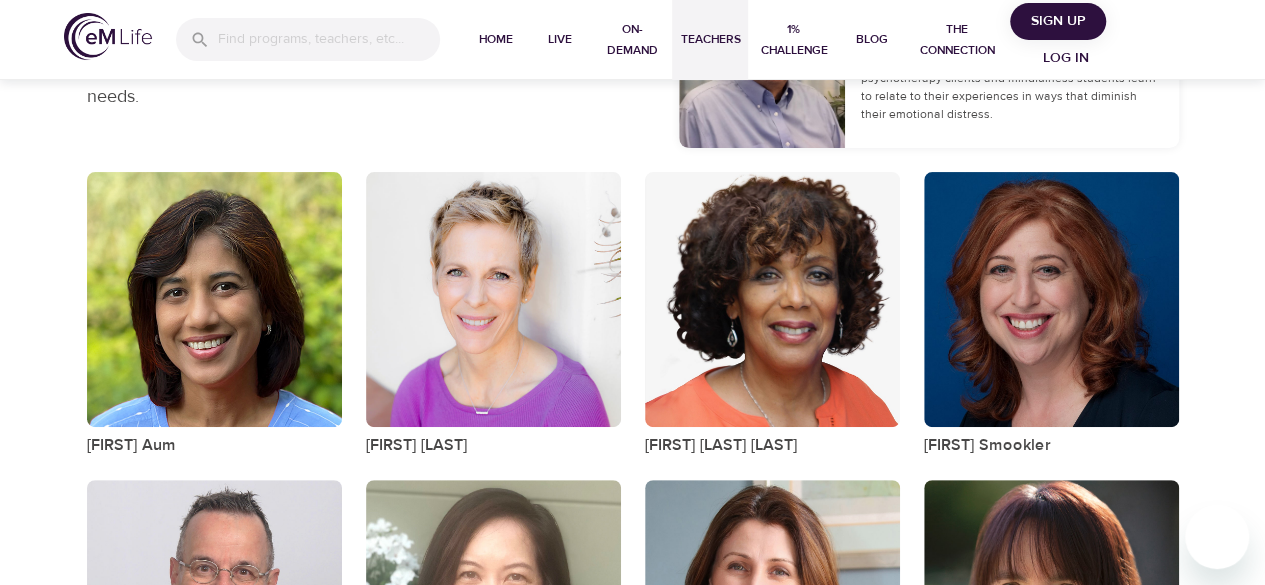 scroll, scrollTop: 0, scrollLeft: 0, axis: both 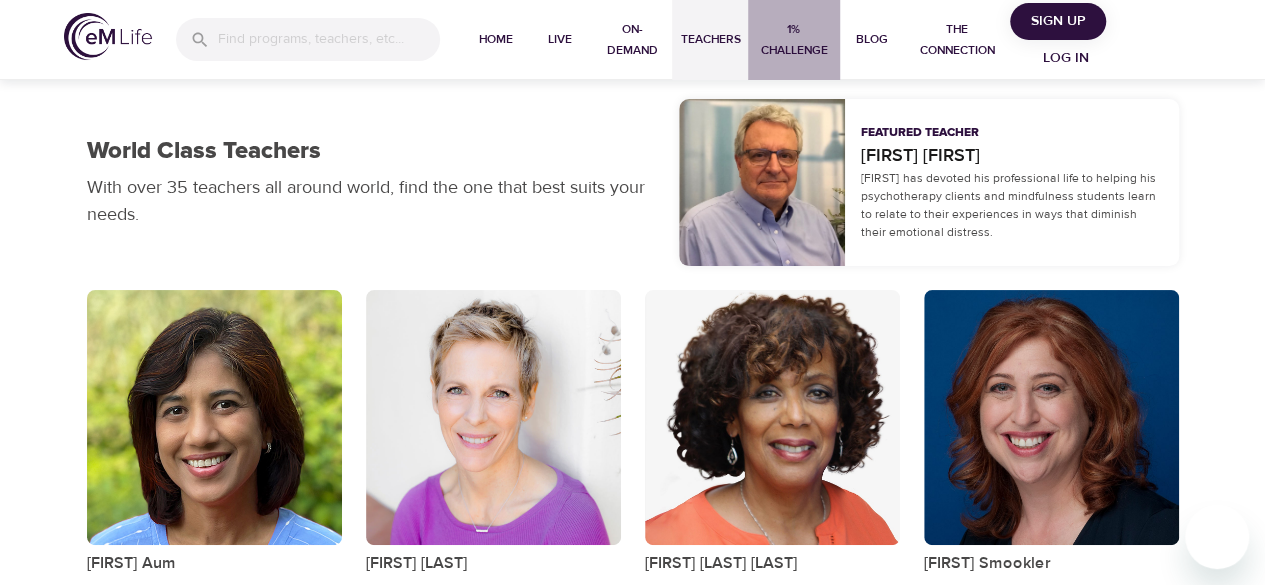 click on "1% Challenge" at bounding box center [793, 40] 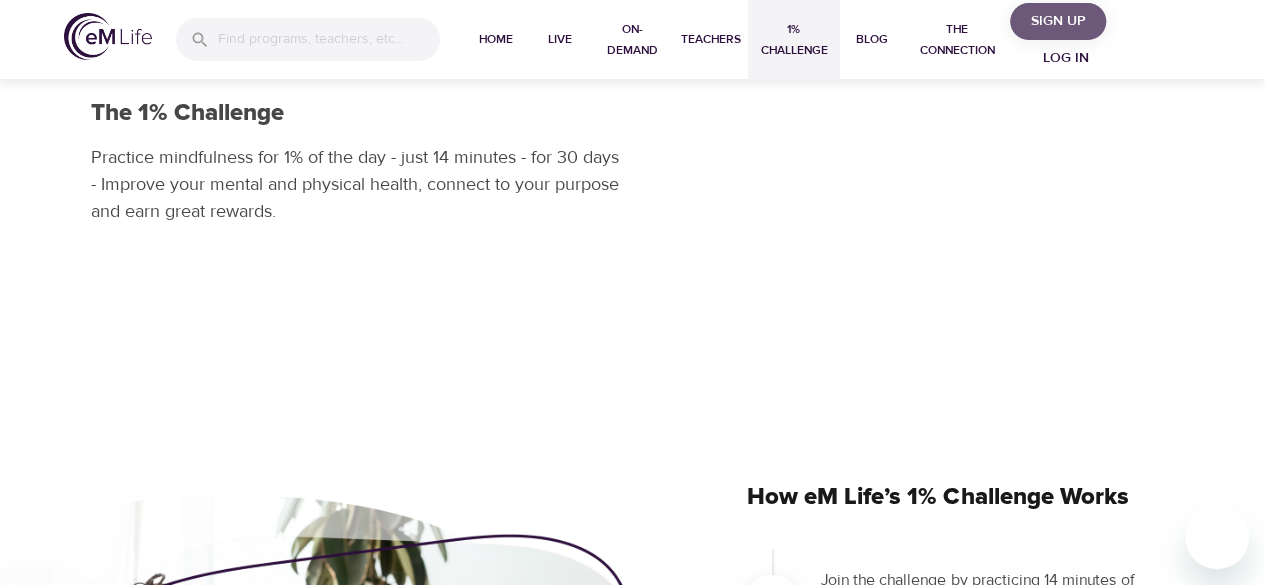 click on "Sign Up" at bounding box center [1058, 21] 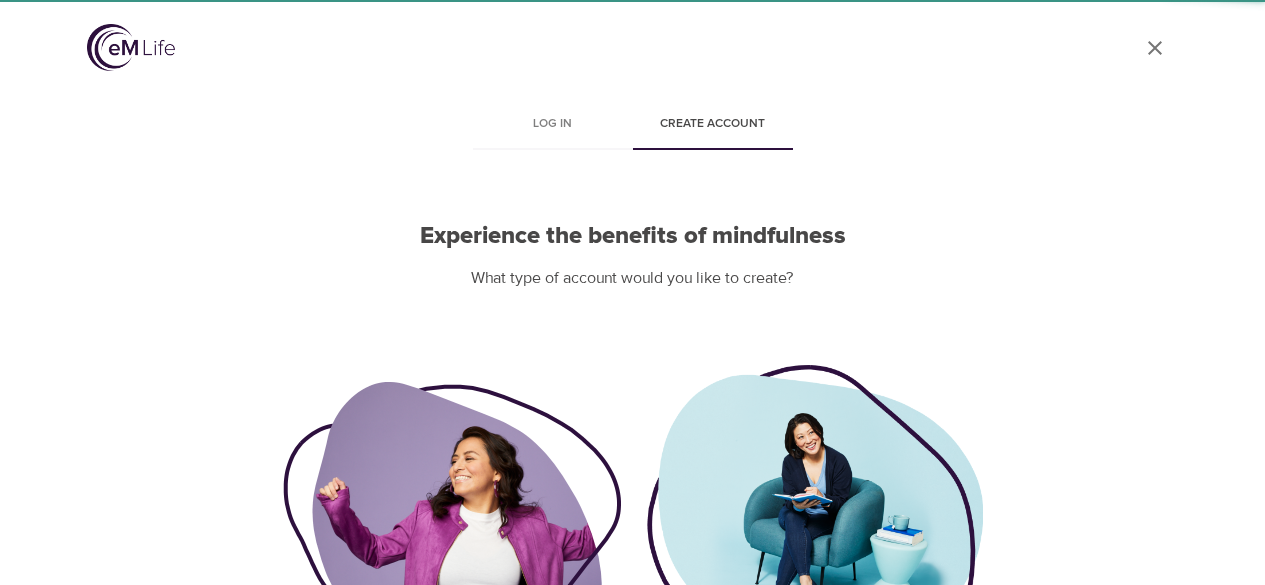 scroll, scrollTop: 0, scrollLeft: 0, axis: both 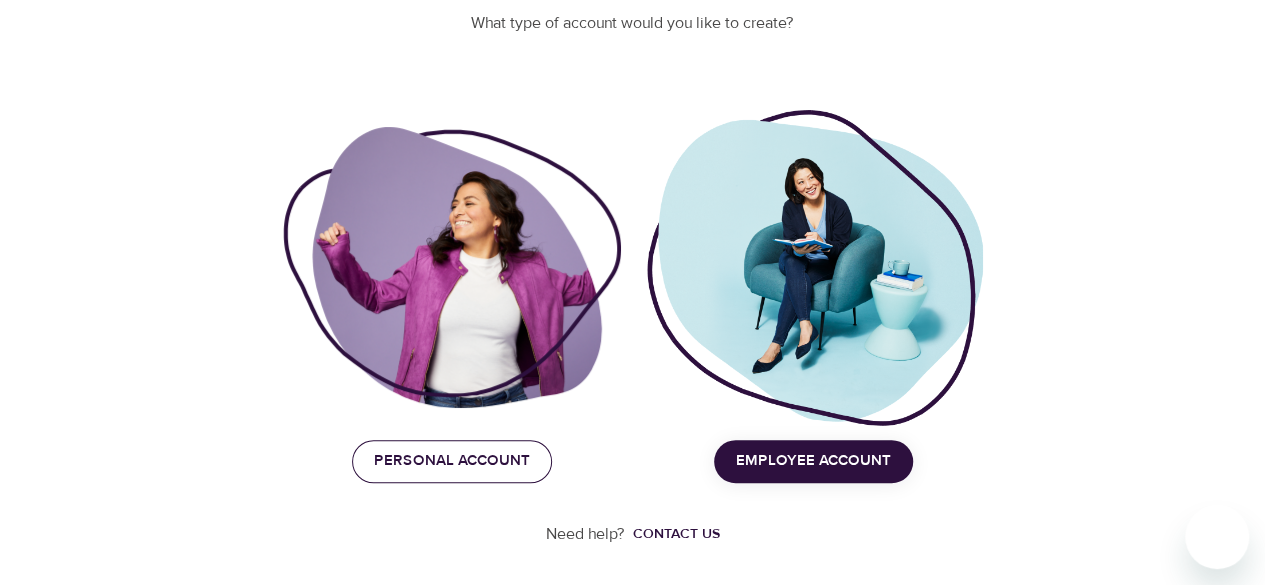 click on "Personal Account" at bounding box center [452, 461] 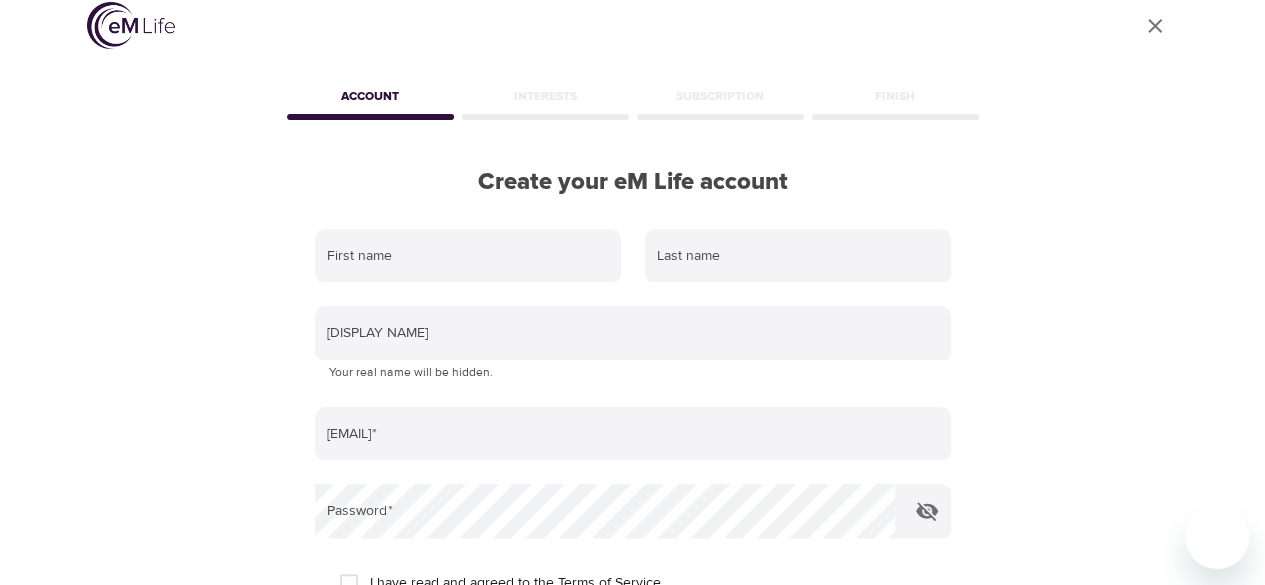 scroll, scrollTop: 0, scrollLeft: 0, axis: both 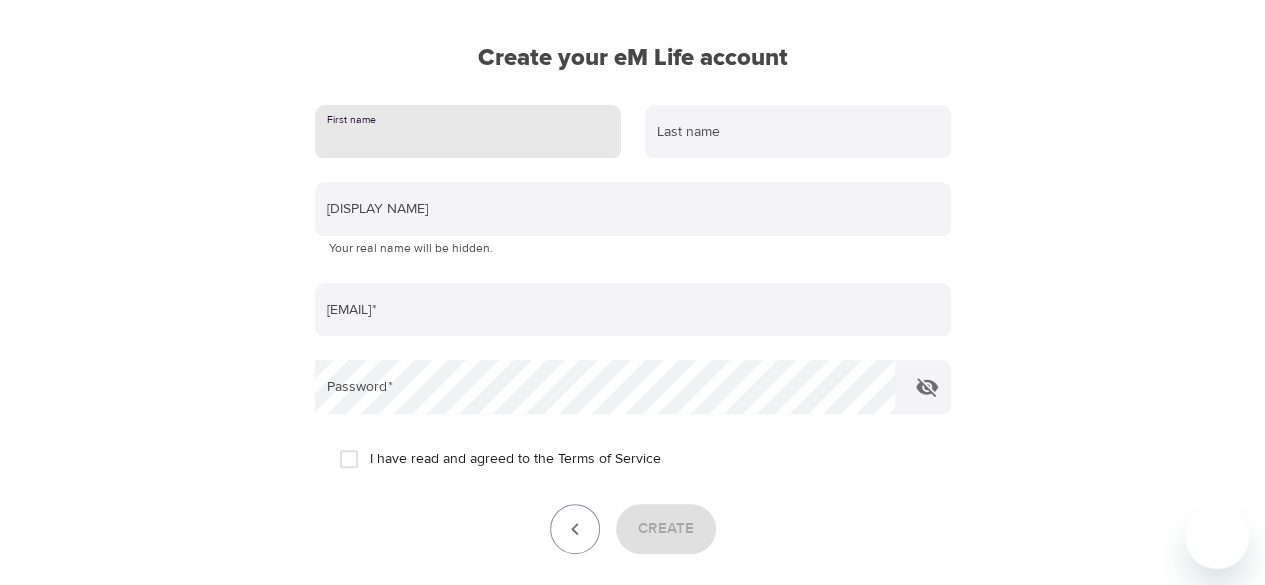 click at bounding box center [468, 132] 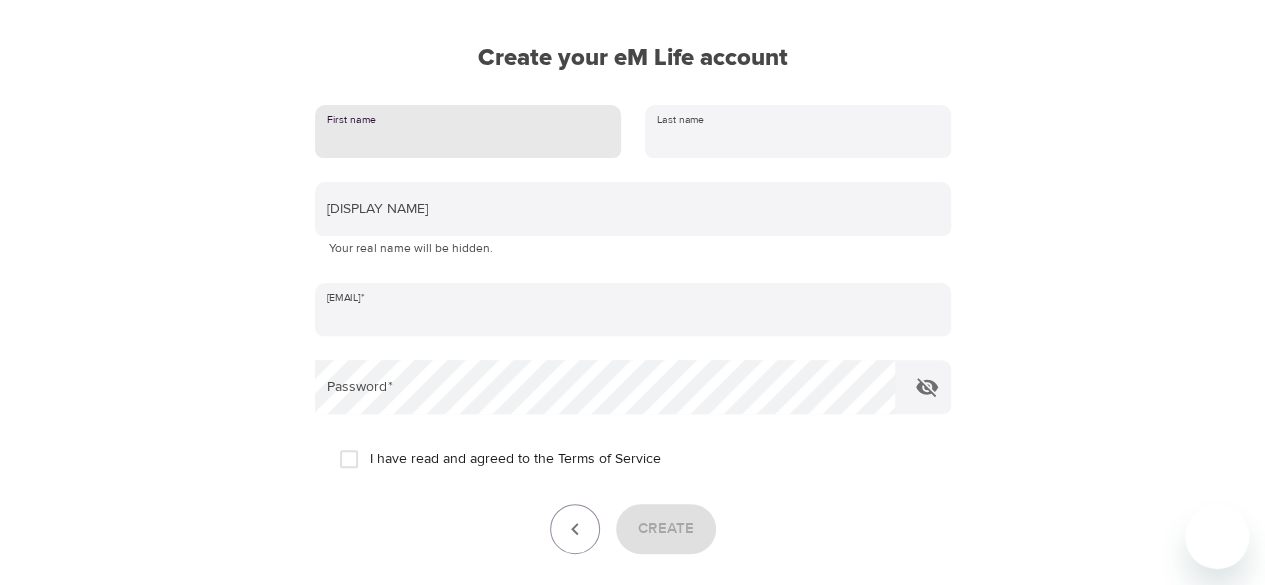 type on "Megan" 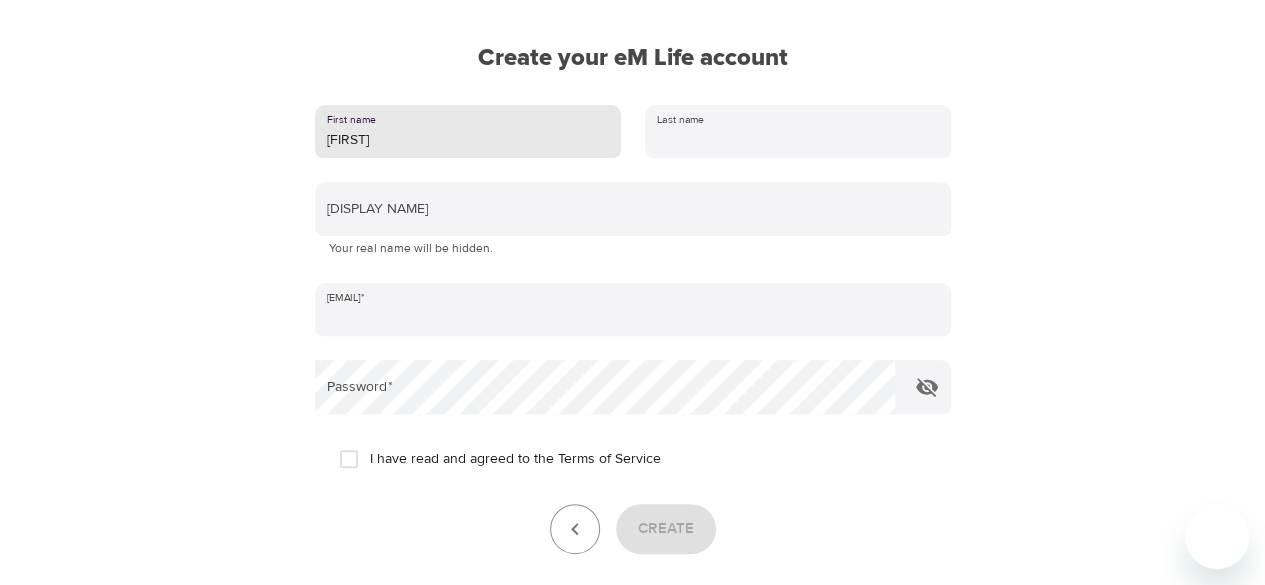 type on "Florio" 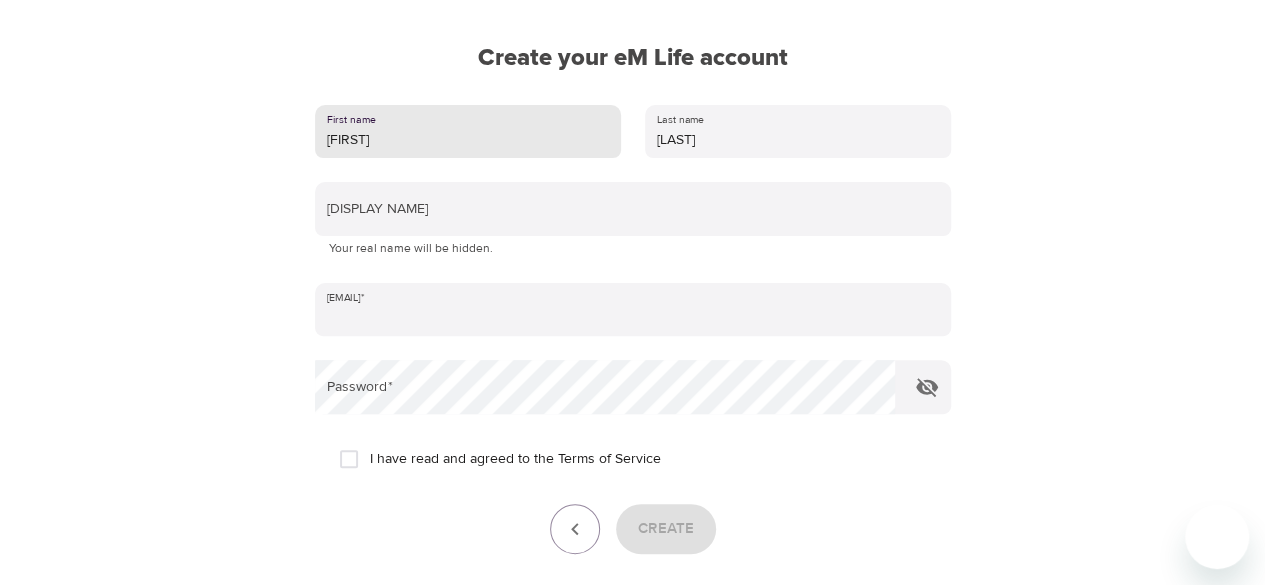 type on "meganflorio1@gmail.com" 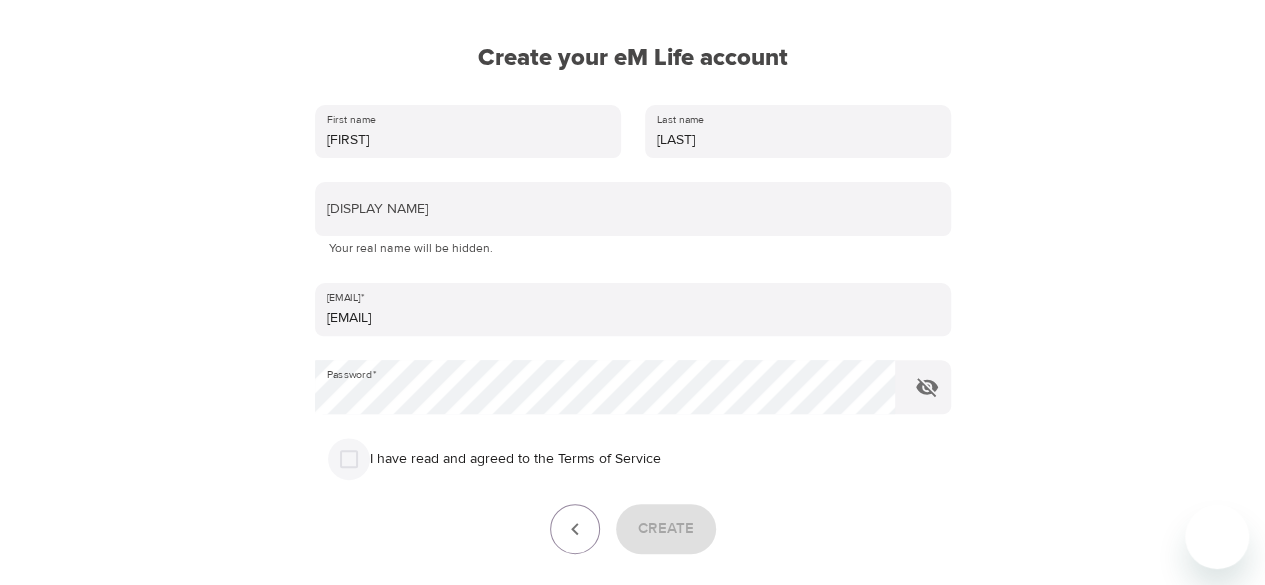 click on "I have read and agreed to the    Terms of Service" at bounding box center (349, 459) 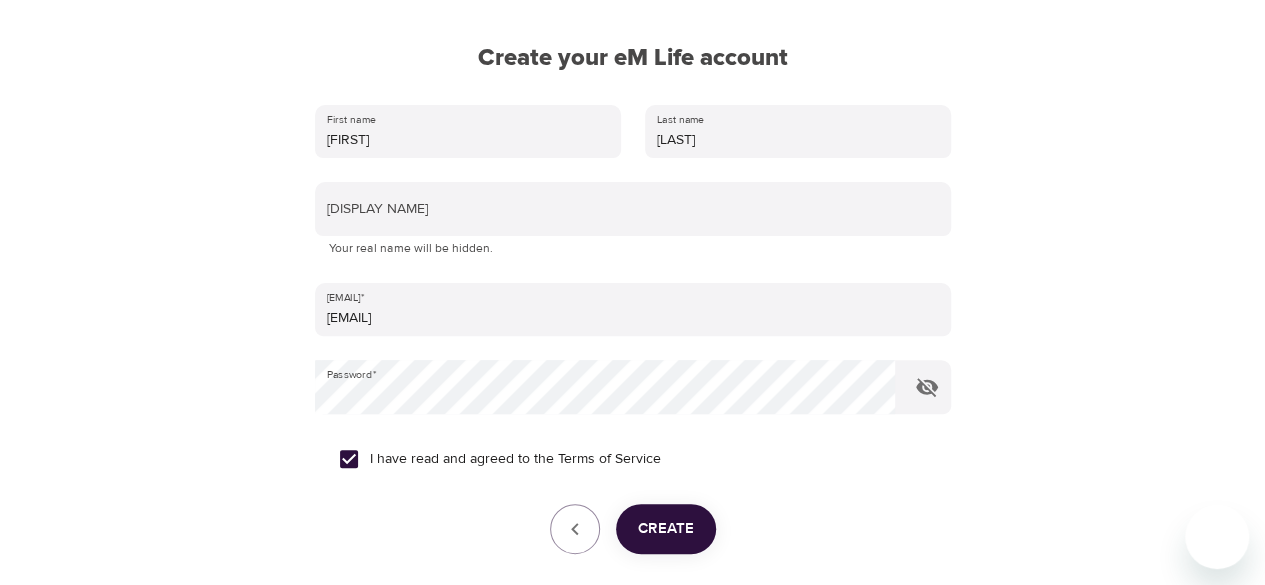 click on "Create" at bounding box center (666, 529) 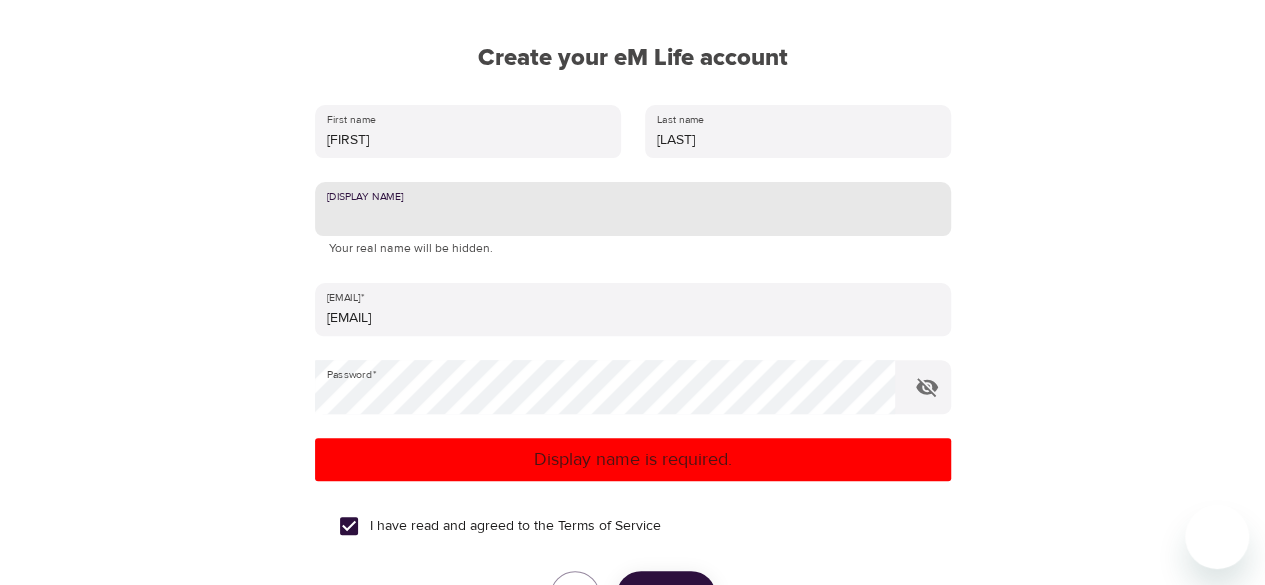 click at bounding box center [633, 209] 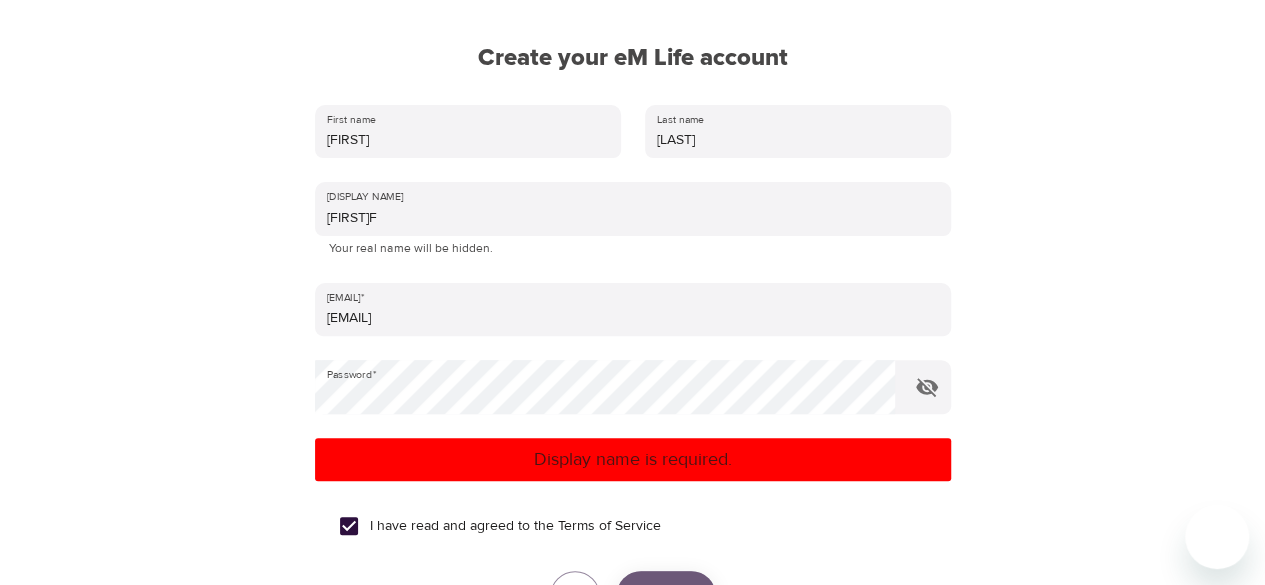 click on "Create" at bounding box center [666, 596] 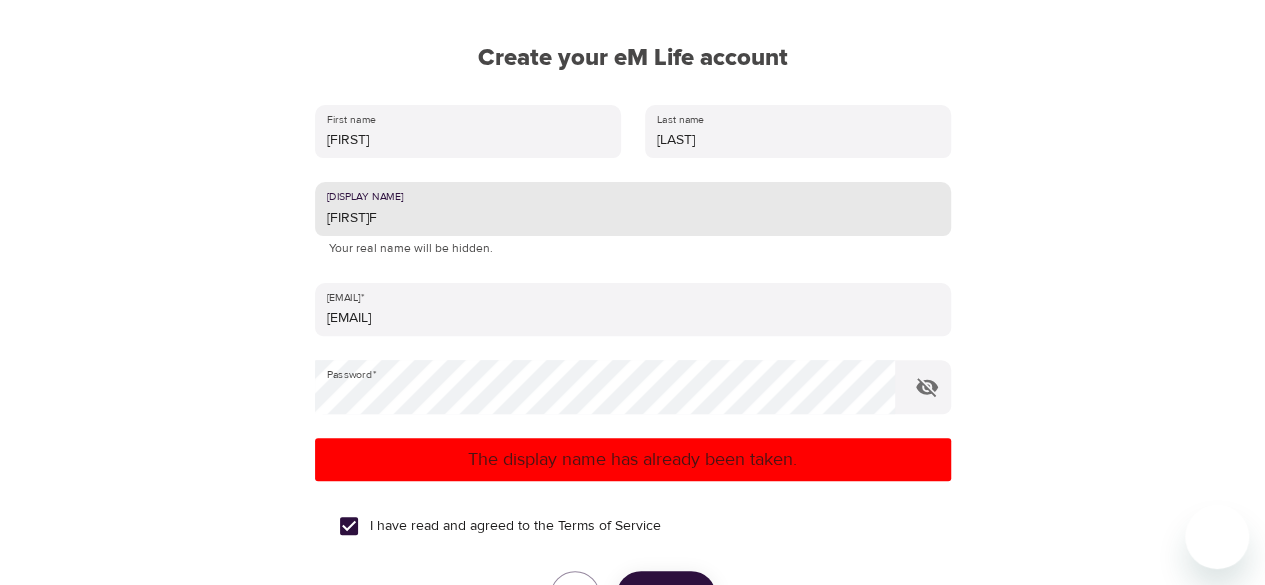 click on "MeganF" at bounding box center (633, 209) 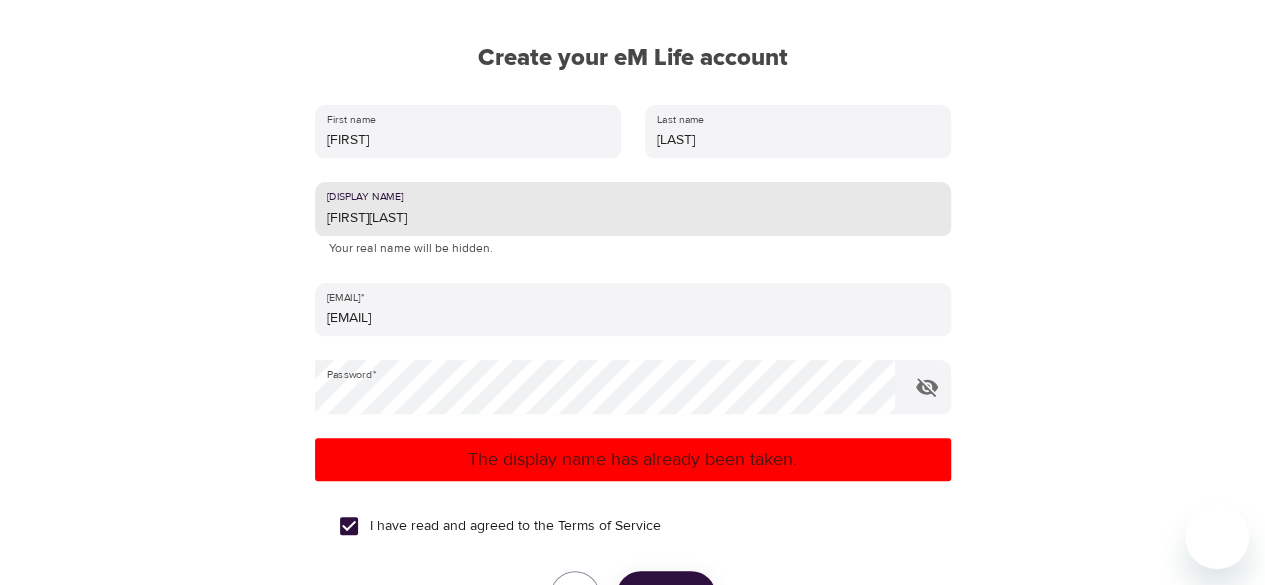 click on "MeganYoungberg" at bounding box center [633, 209] 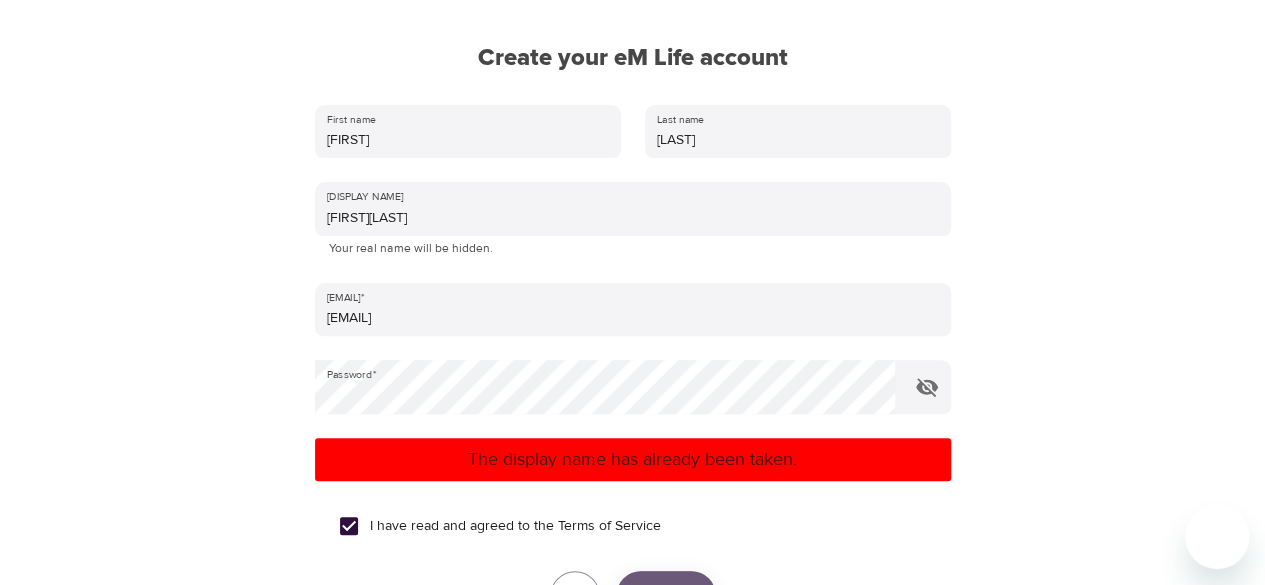 click on "Create" at bounding box center (666, 596) 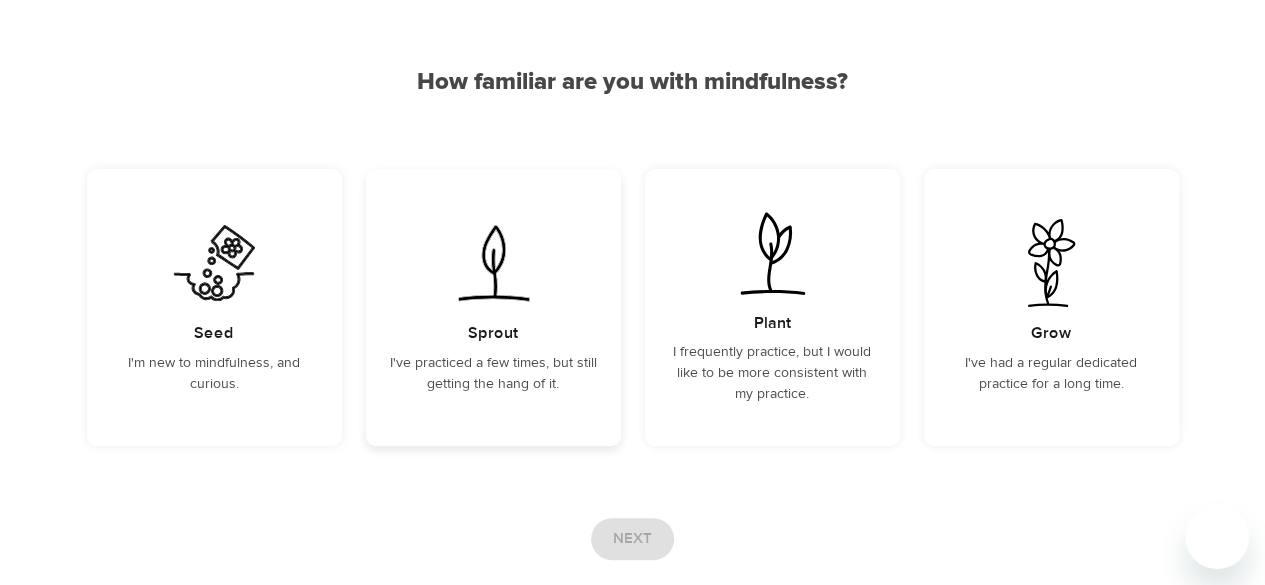 click at bounding box center (493, 263) 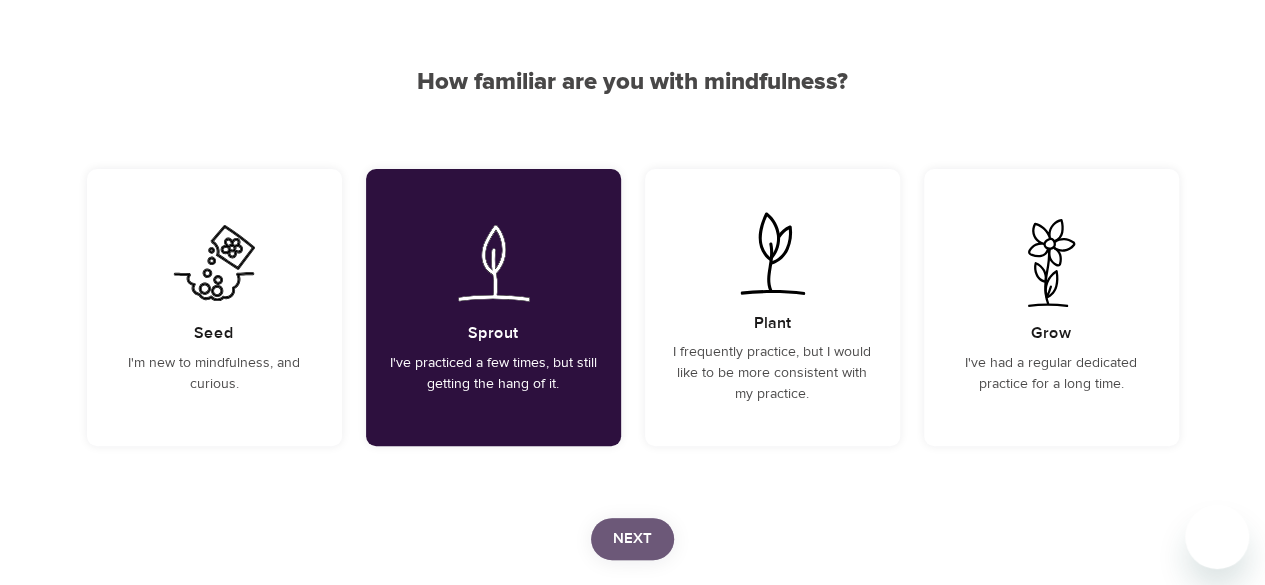 click on "Next" at bounding box center (632, 539) 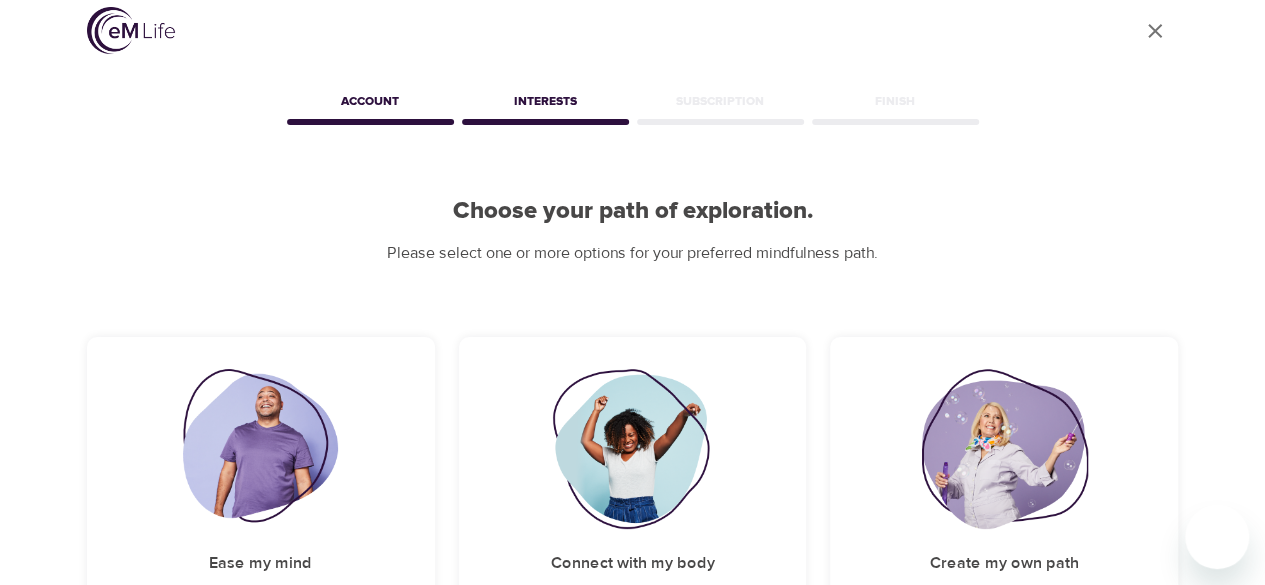 scroll, scrollTop: 177, scrollLeft: 0, axis: vertical 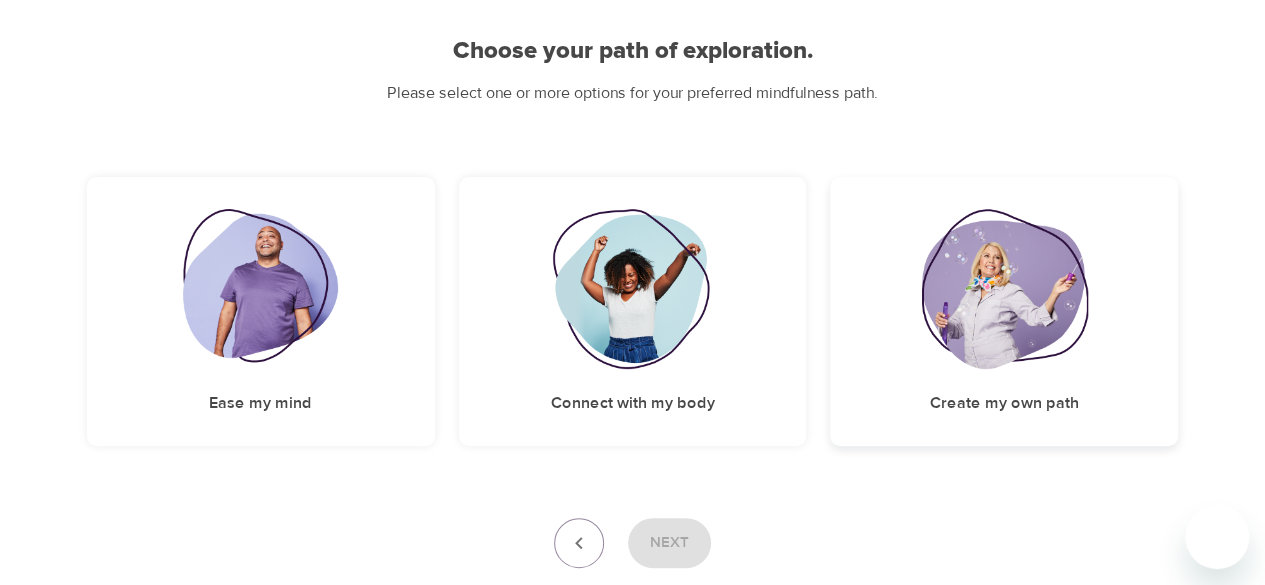 click at bounding box center (1004, 289) 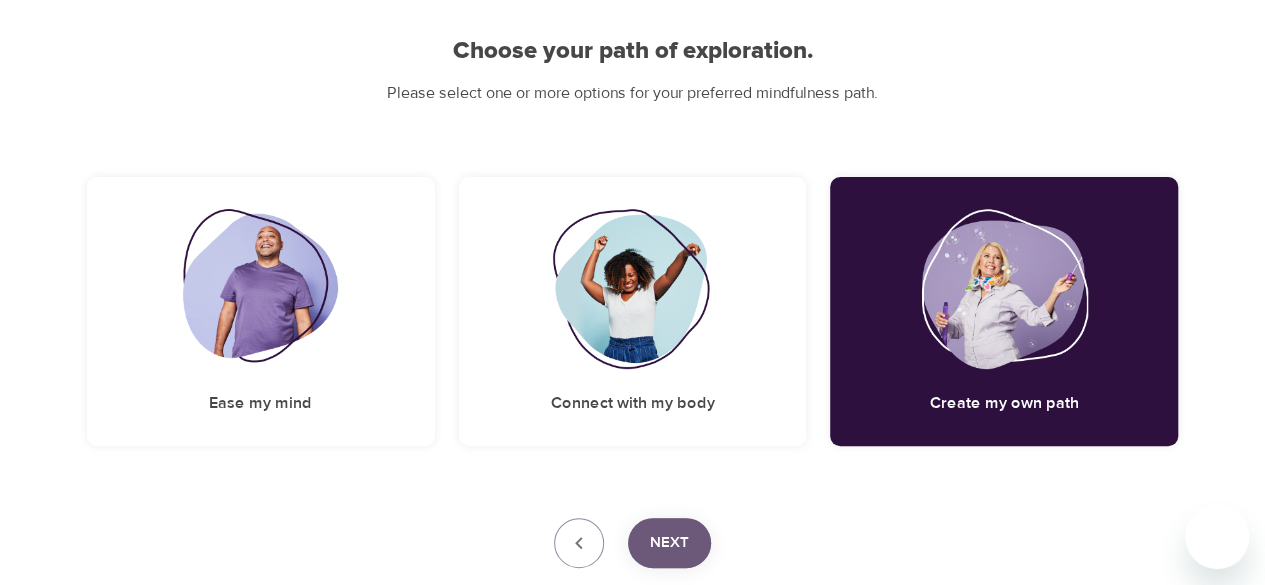 click on "Next" at bounding box center (669, 543) 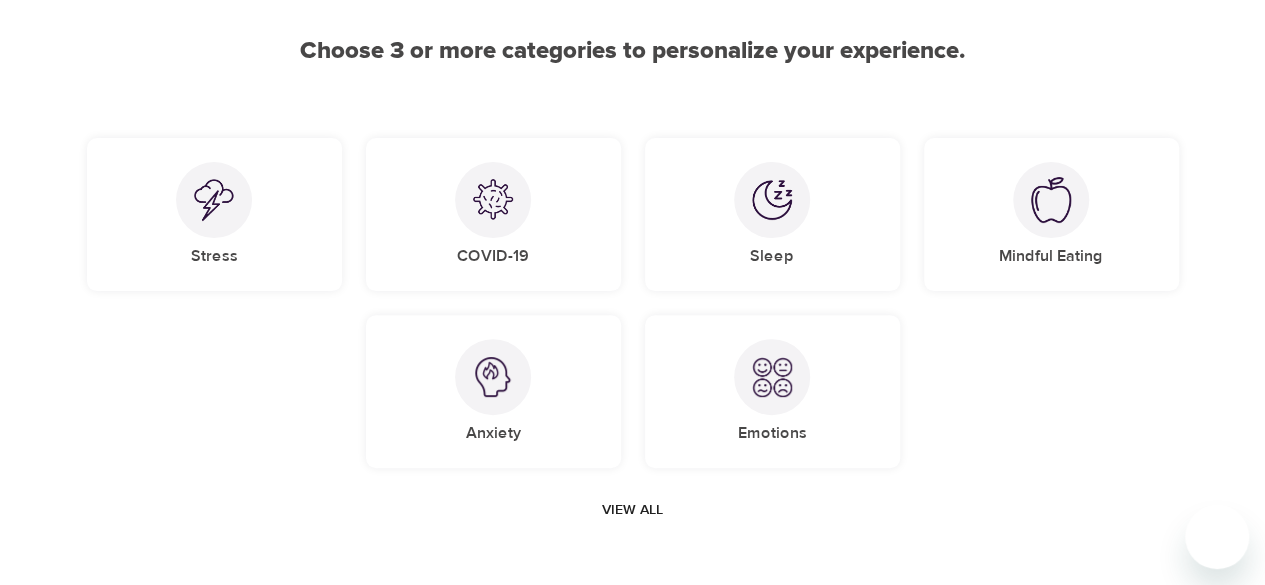 scroll, scrollTop: 260, scrollLeft: 0, axis: vertical 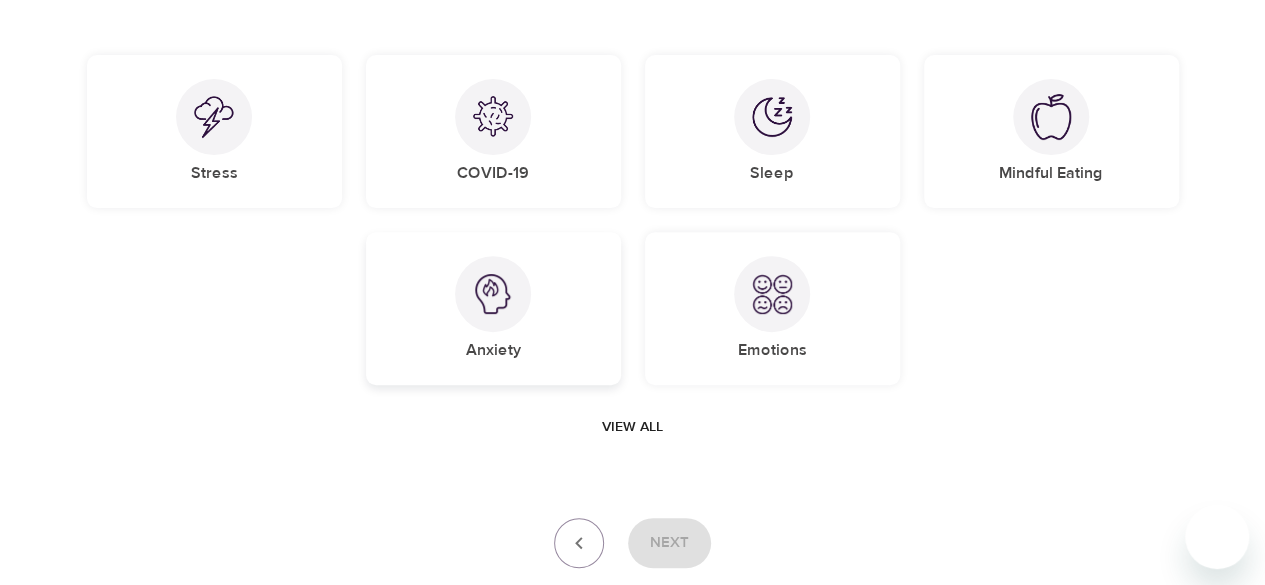 click on "Anxiety" at bounding box center (493, 308) 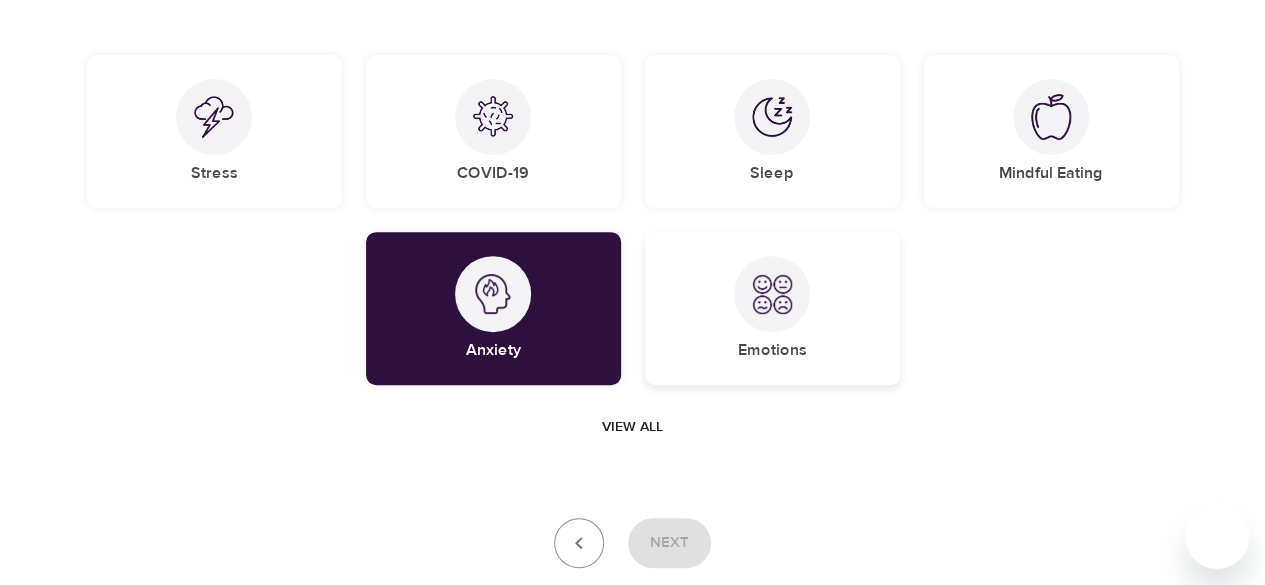 click on "Emotions" at bounding box center [772, 308] 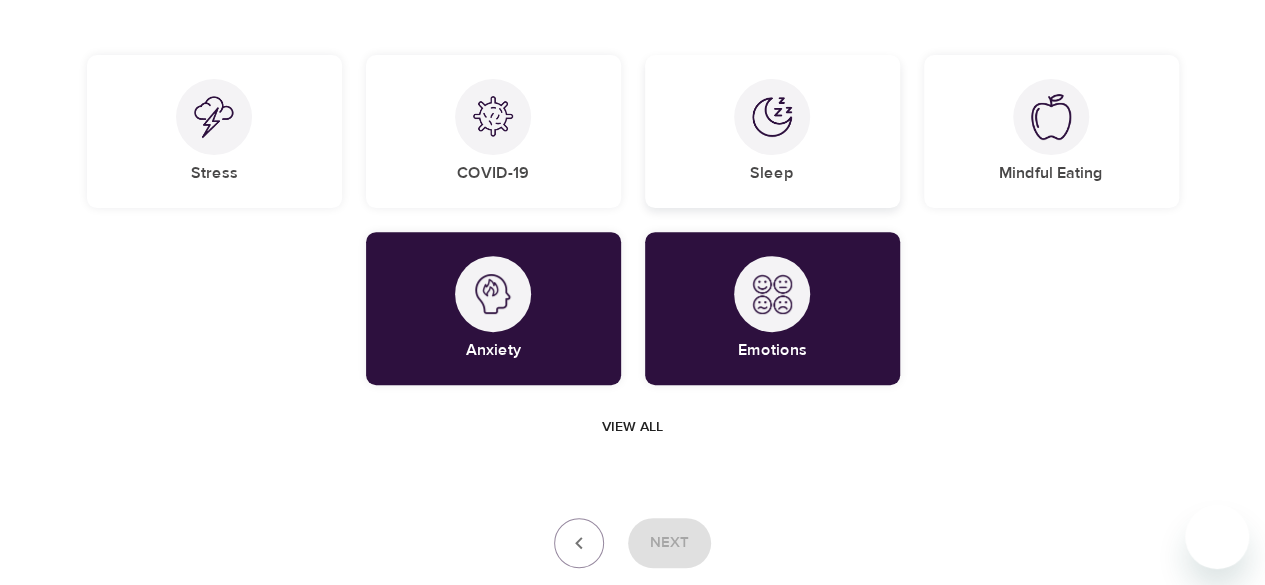 click at bounding box center (772, 117) 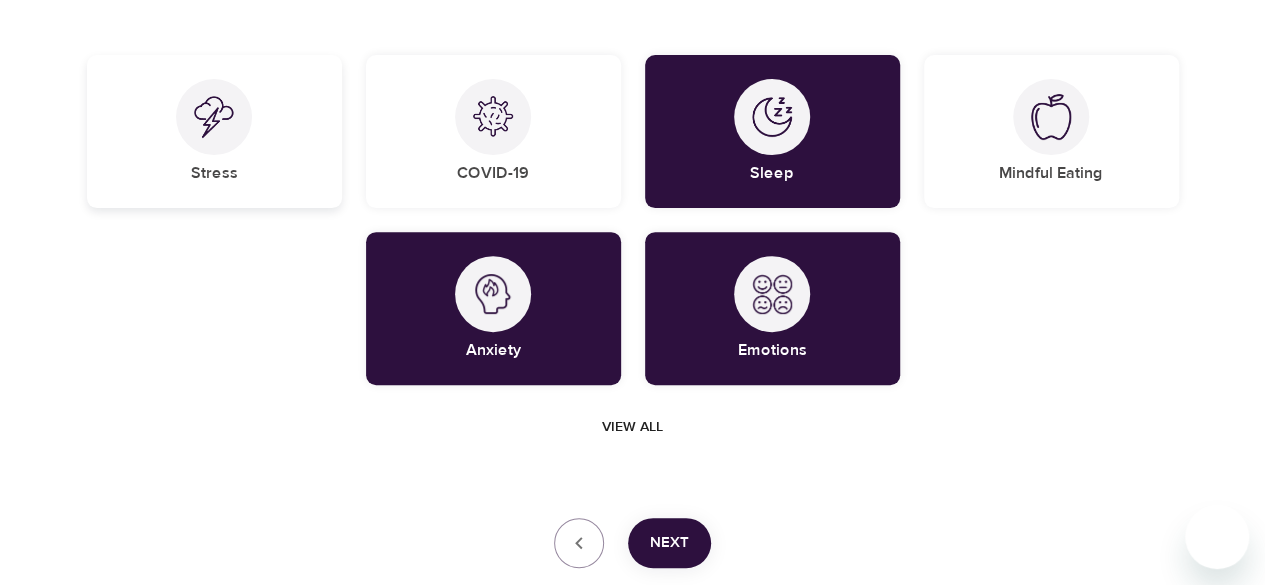 click on "Stress" at bounding box center [214, 131] 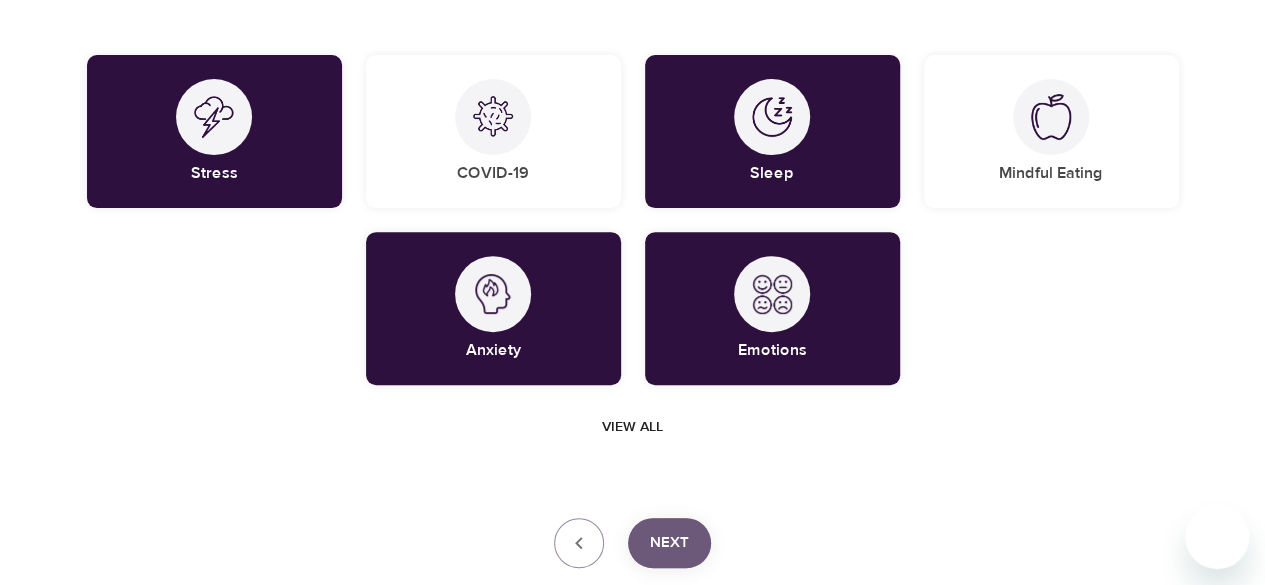 click on "Next" at bounding box center [669, 543] 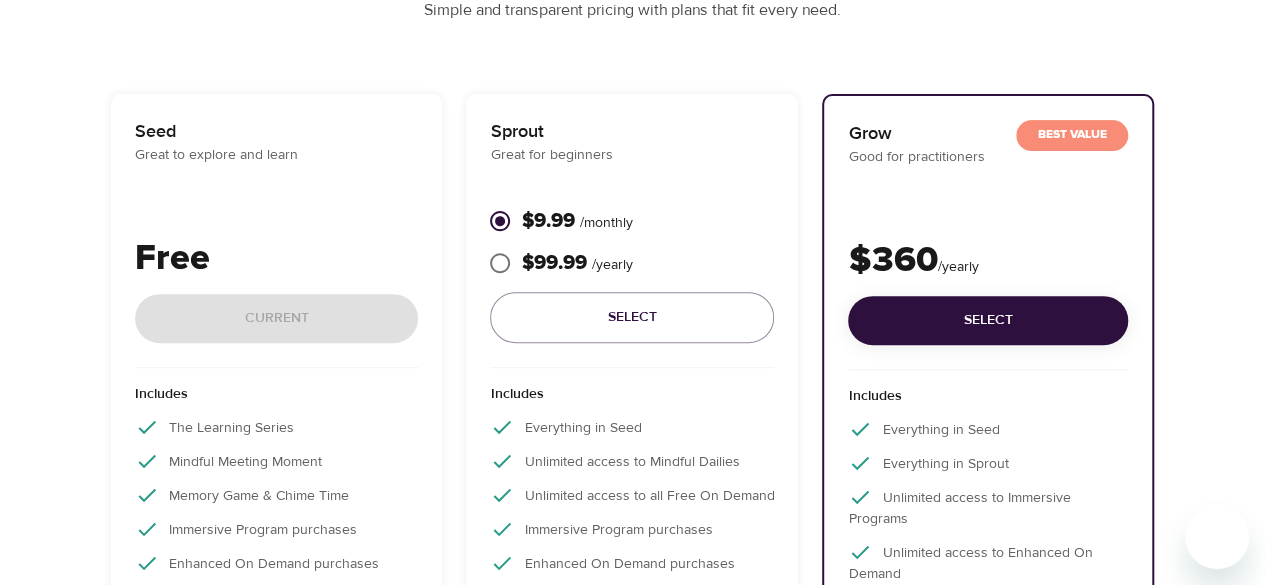 scroll, scrollTop: 443, scrollLeft: 0, axis: vertical 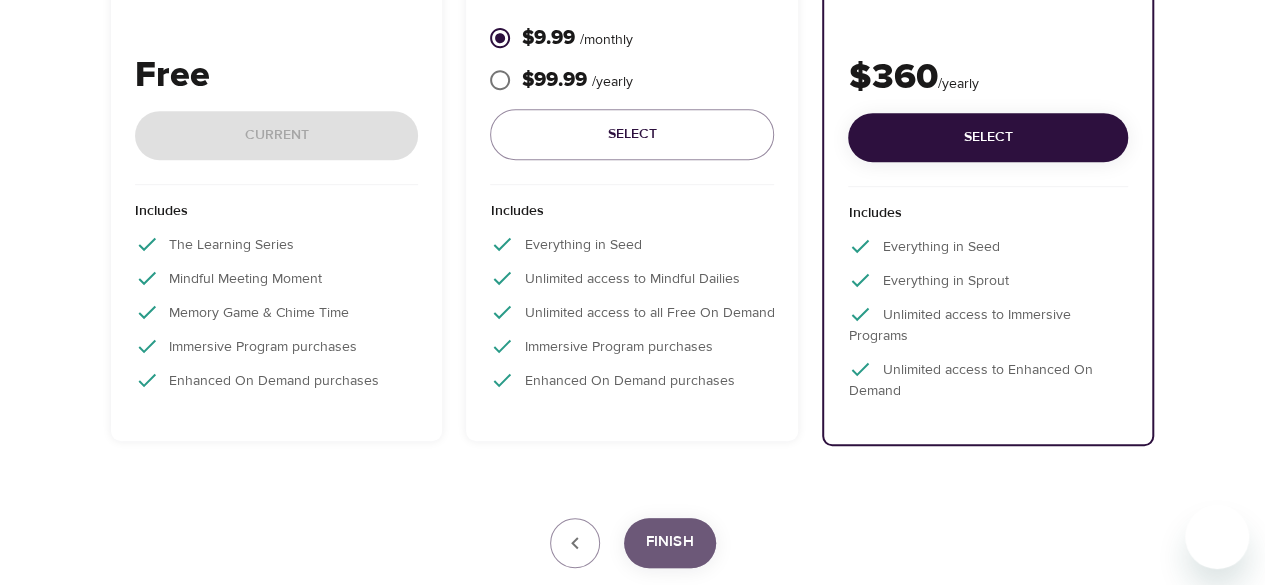 click on "Finish" at bounding box center [670, 543] 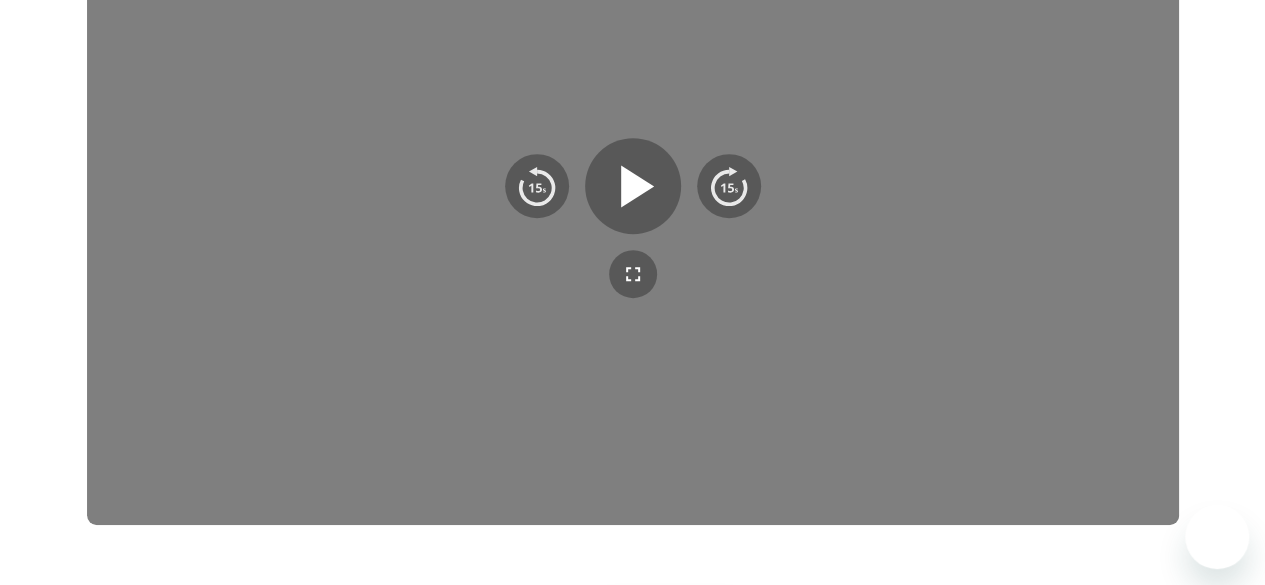 scroll, scrollTop: 522, scrollLeft: 0, axis: vertical 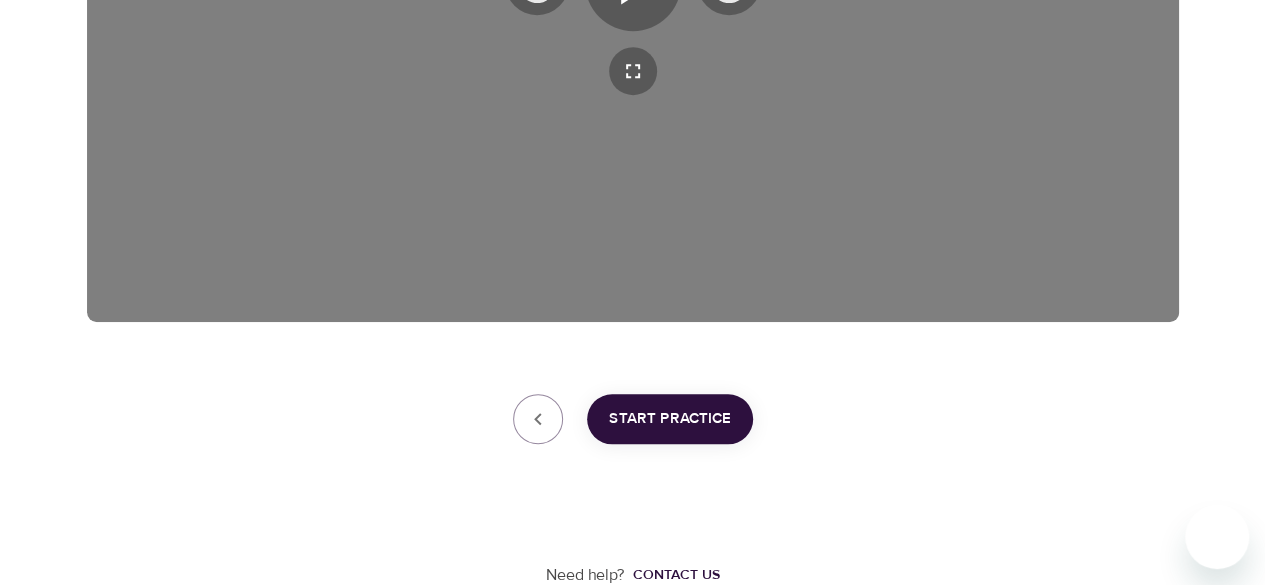 click on "Start Practice" at bounding box center (670, 419) 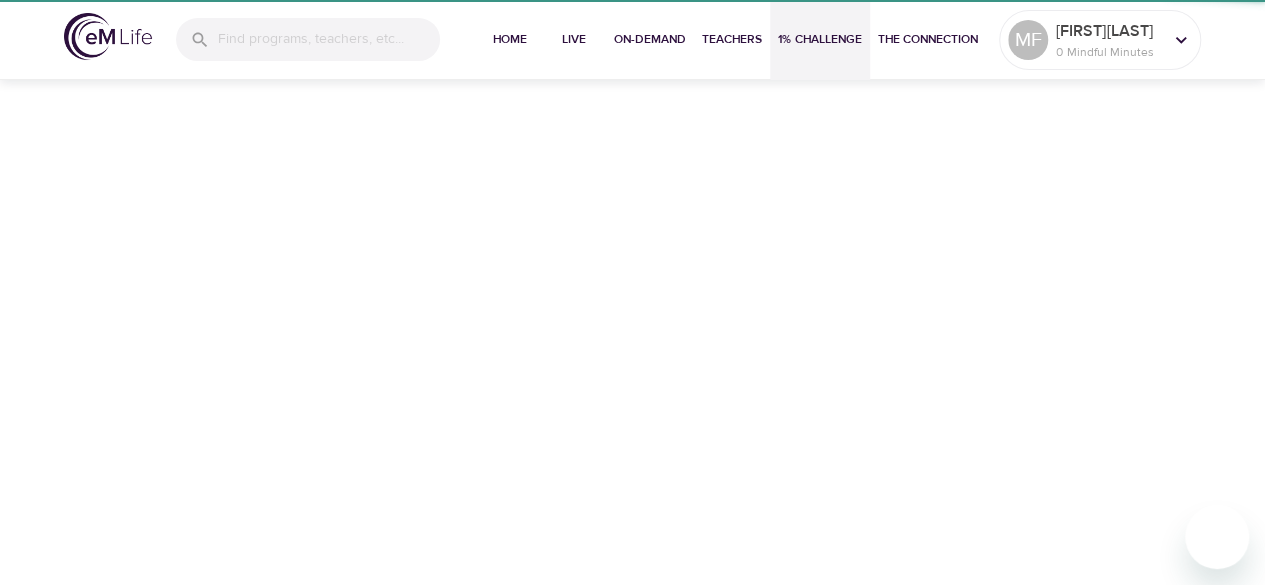 scroll, scrollTop: 0, scrollLeft: 0, axis: both 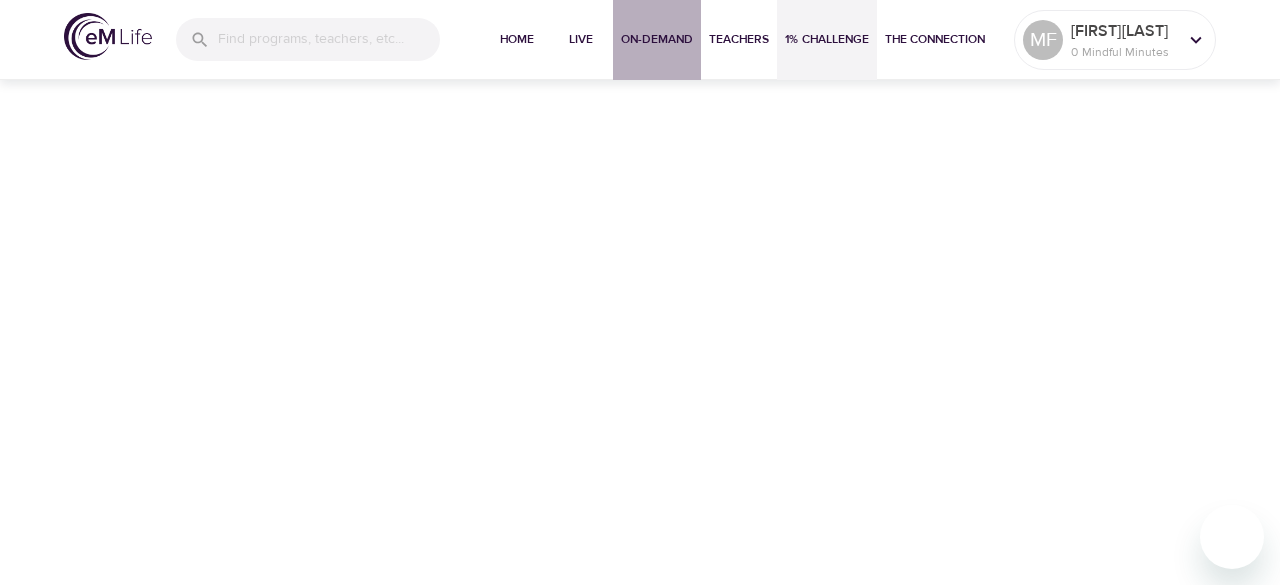 click on "On-Demand" at bounding box center (657, 39) 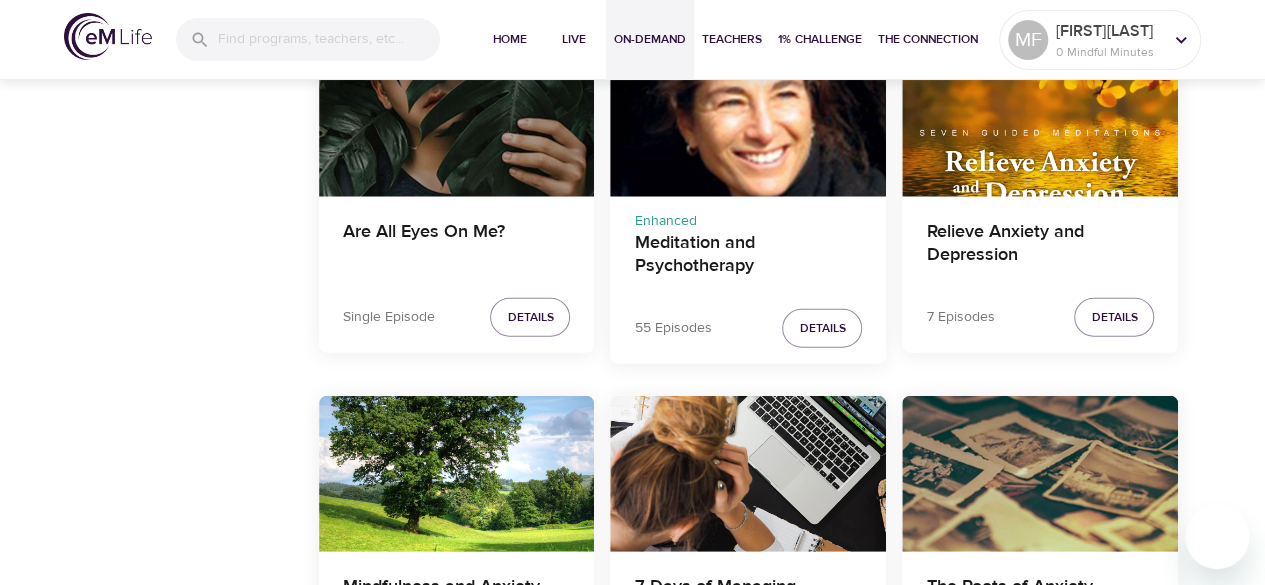 scroll, scrollTop: 2365, scrollLeft: 0, axis: vertical 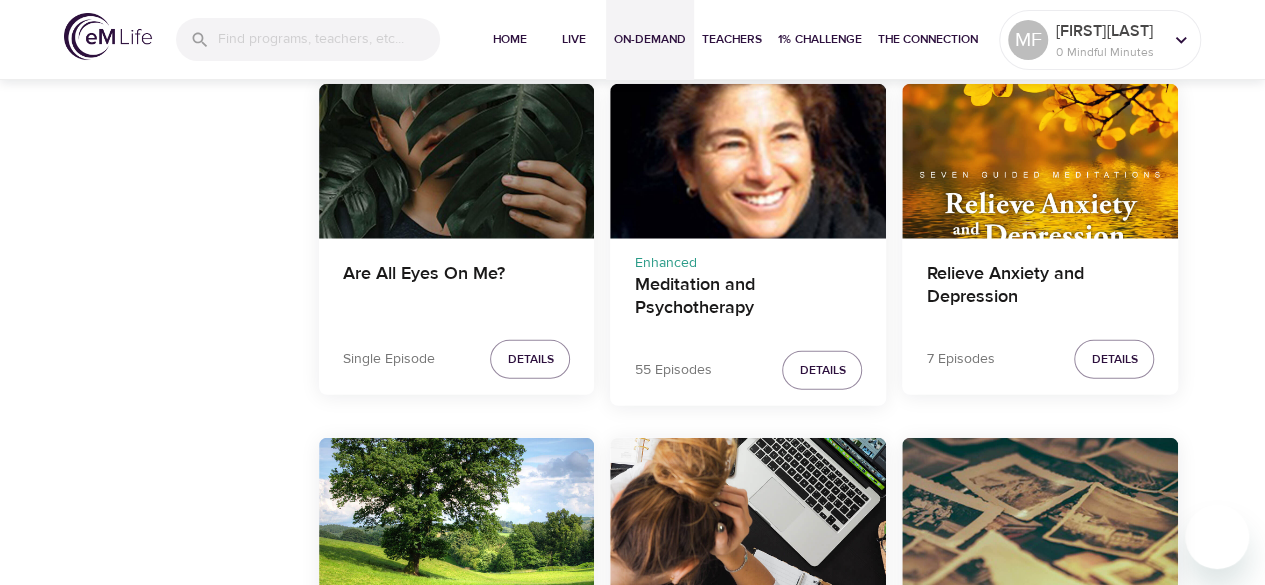 click 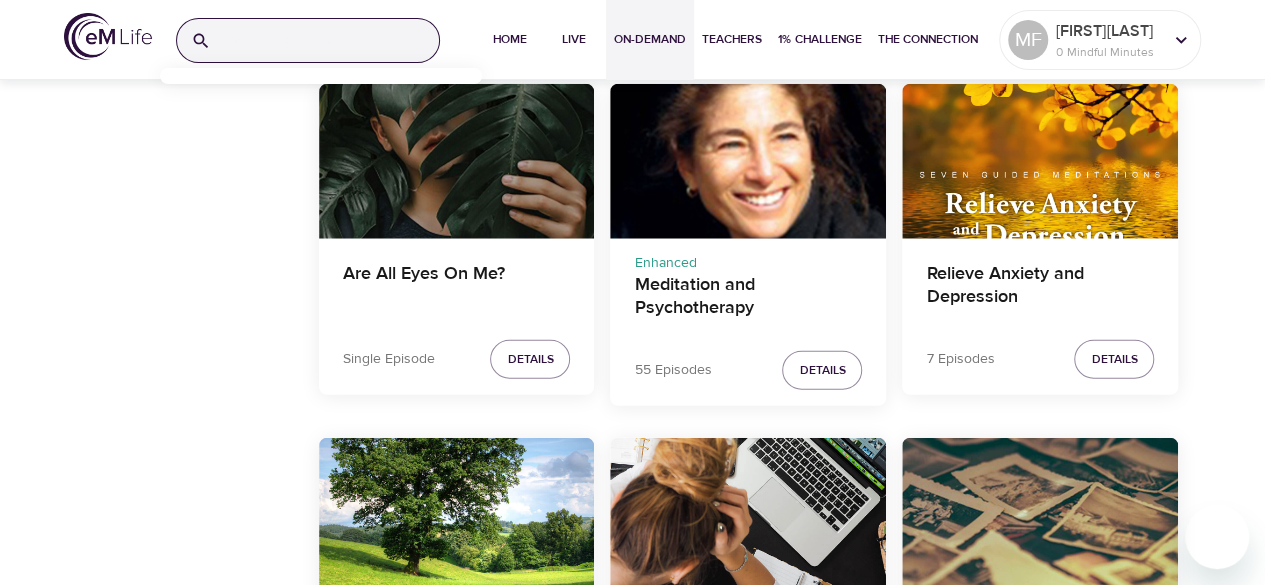 click at bounding box center [329, 40] 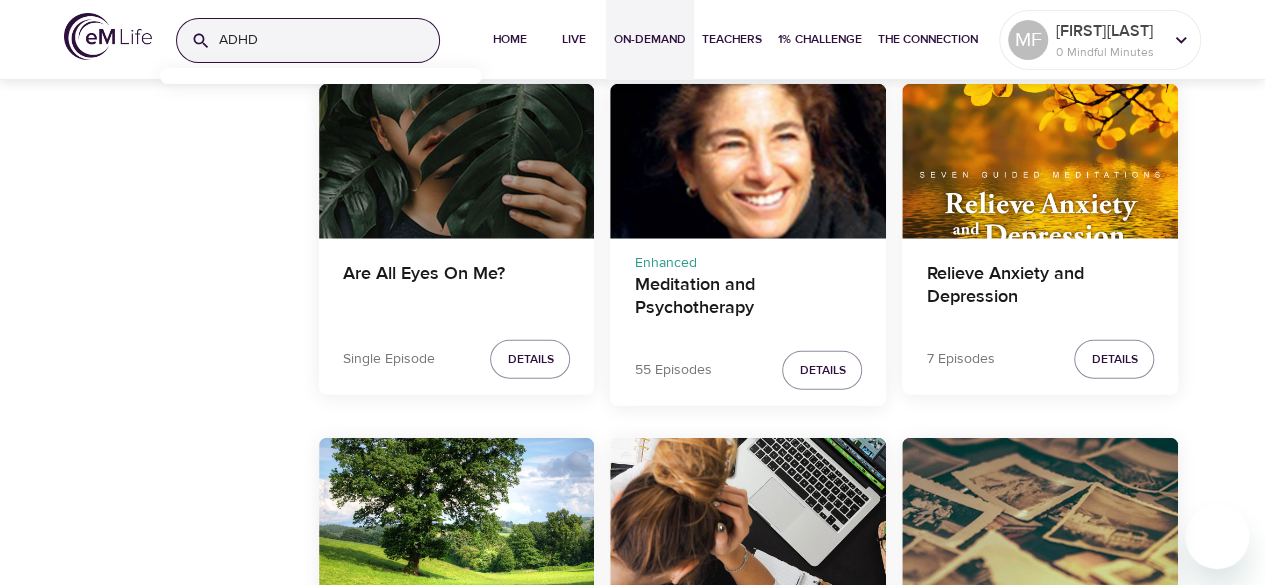 type on "ADHD" 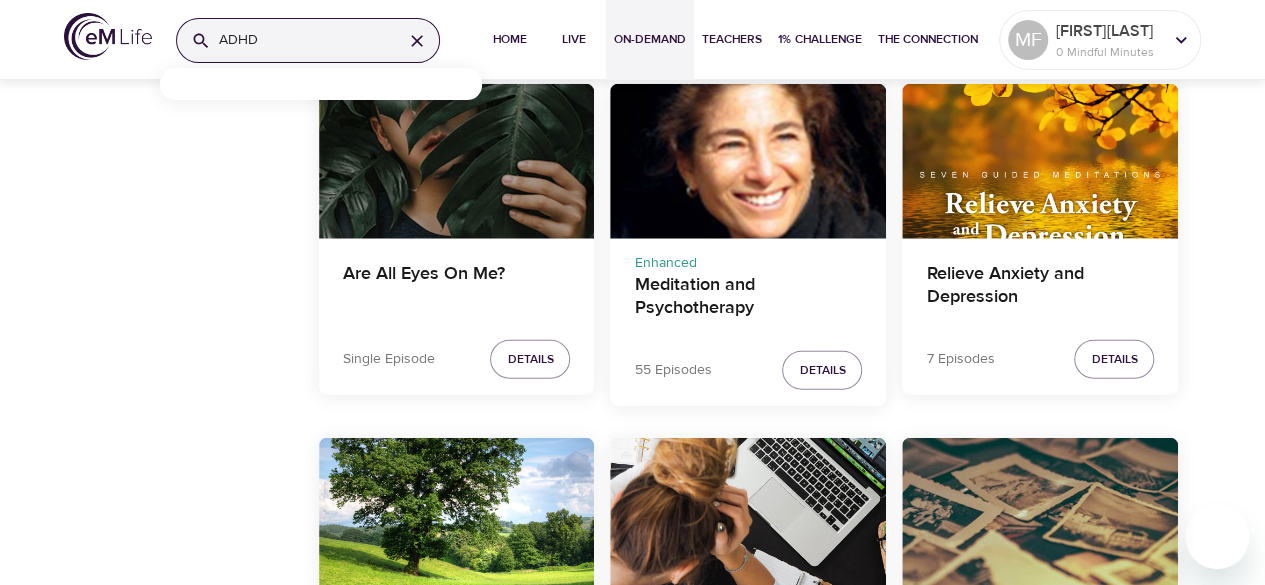 click 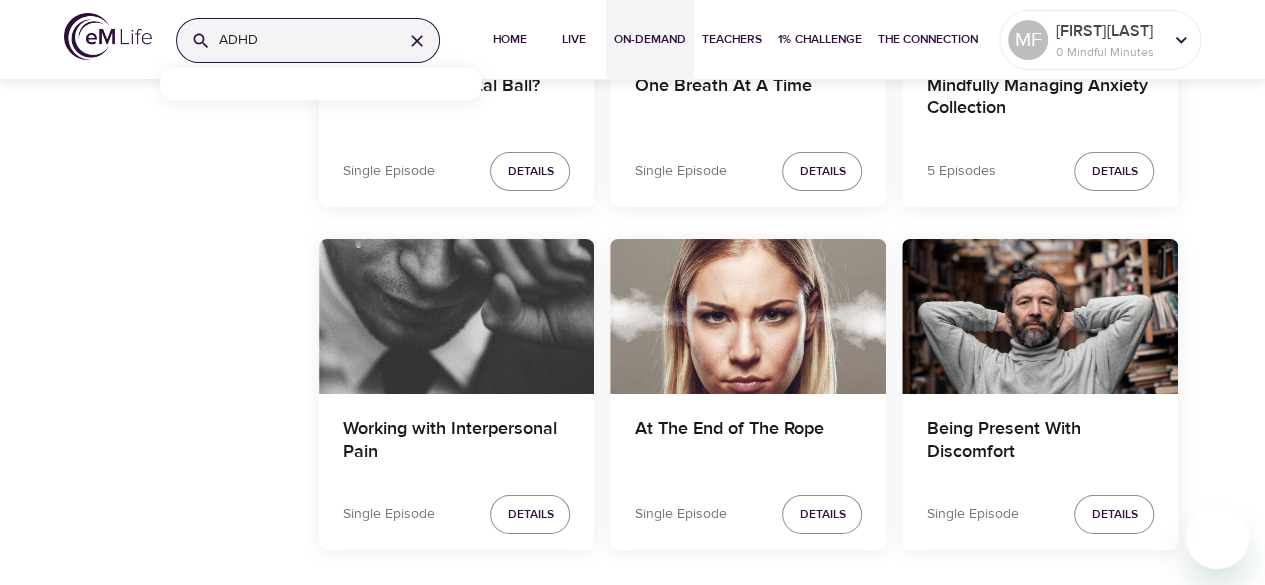 scroll, scrollTop: 3714, scrollLeft: 0, axis: vertical 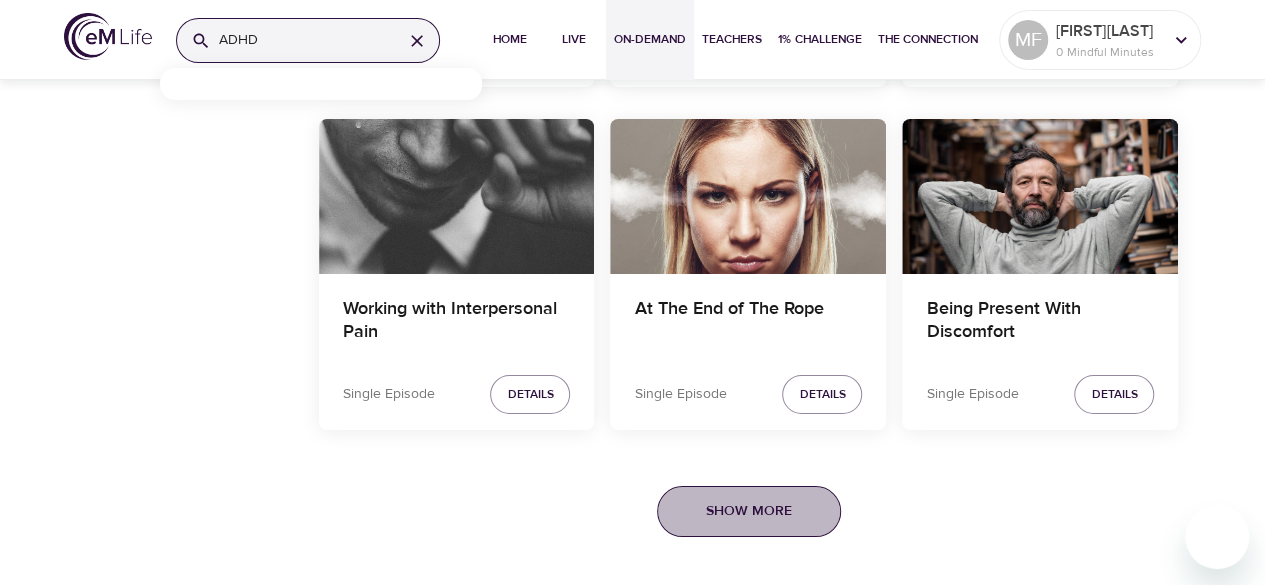 click on "Show More" at bounding box center [749, 511] 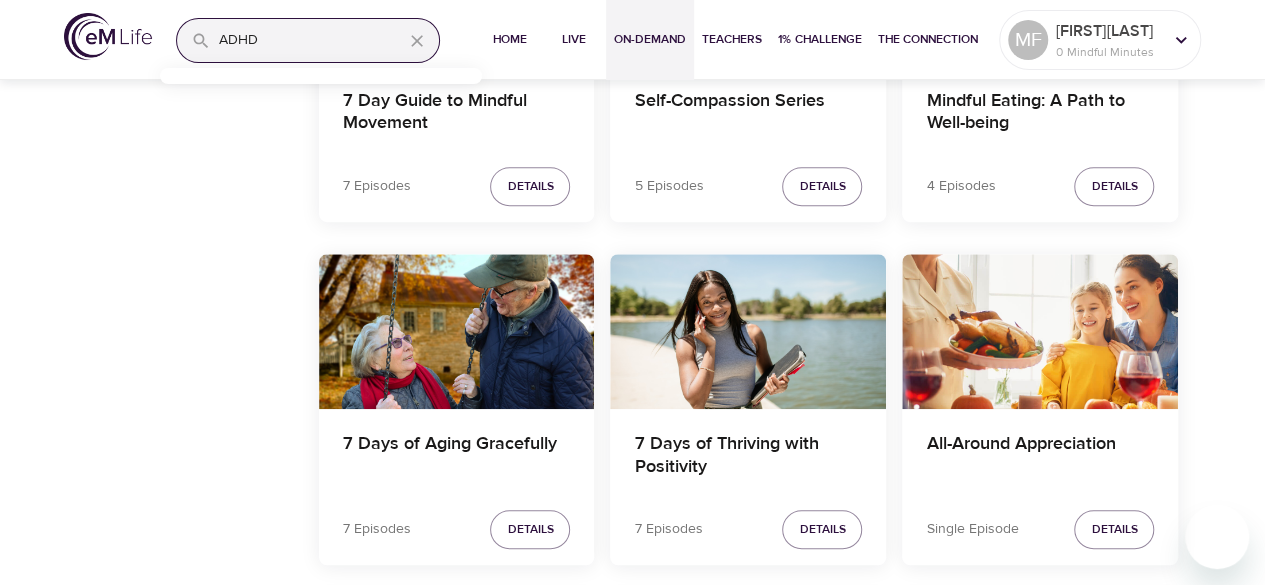 scroll, scrollTop: 8105, scrollLeft: 0, axis: vertical 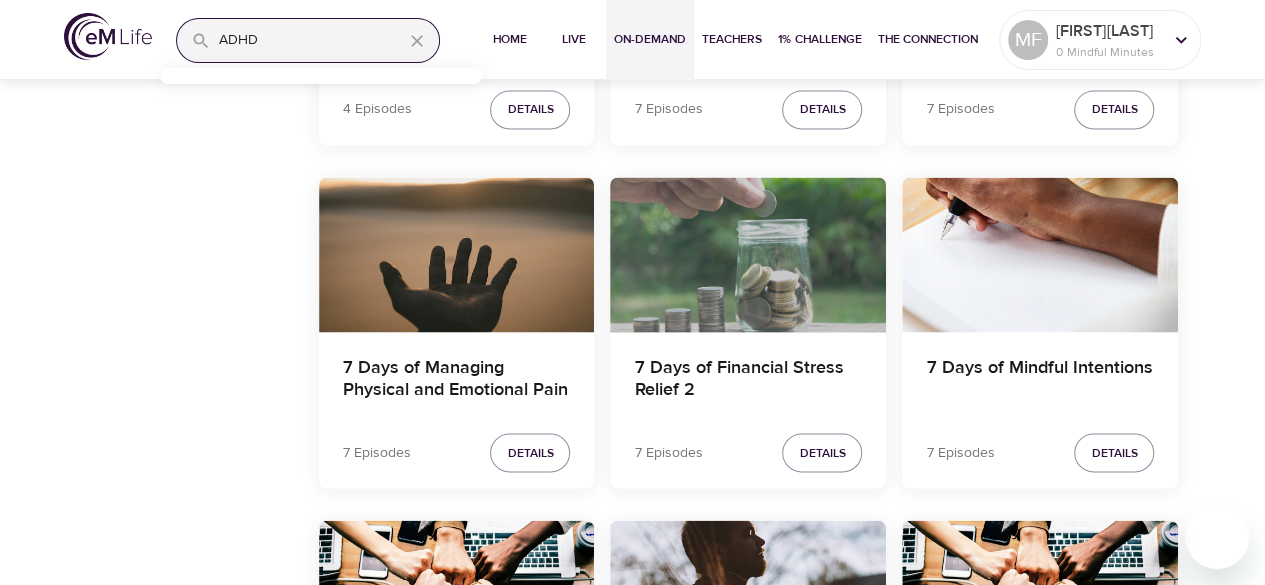 click at bounding box center [748, 254] 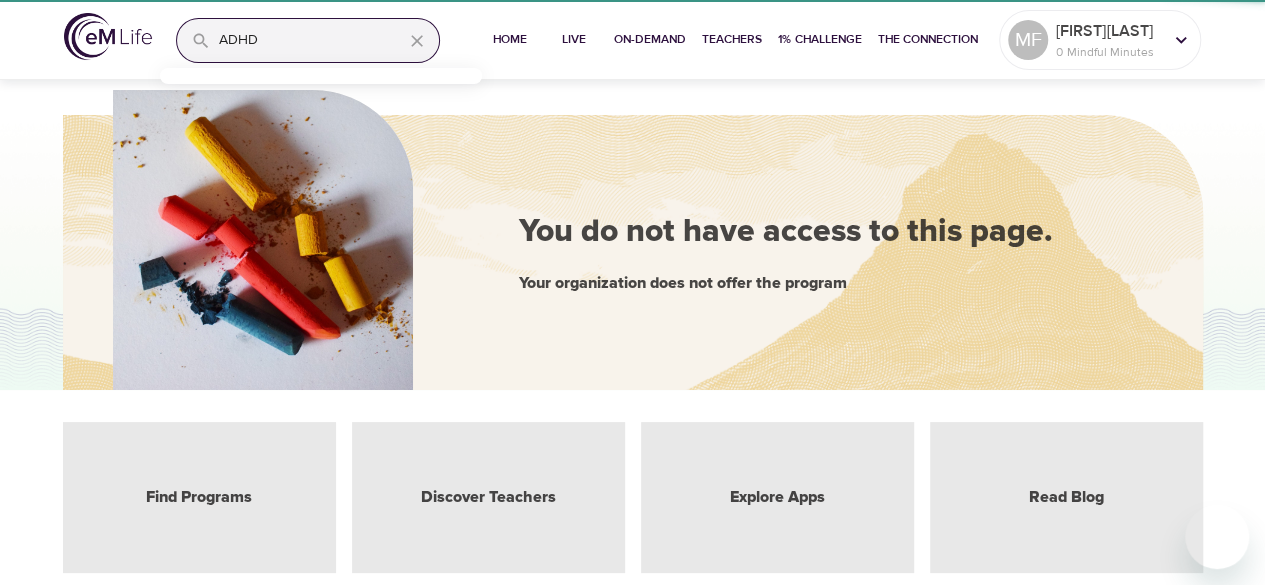 scroll, scrollTop: 0, scrollLeft: 0, axis: both 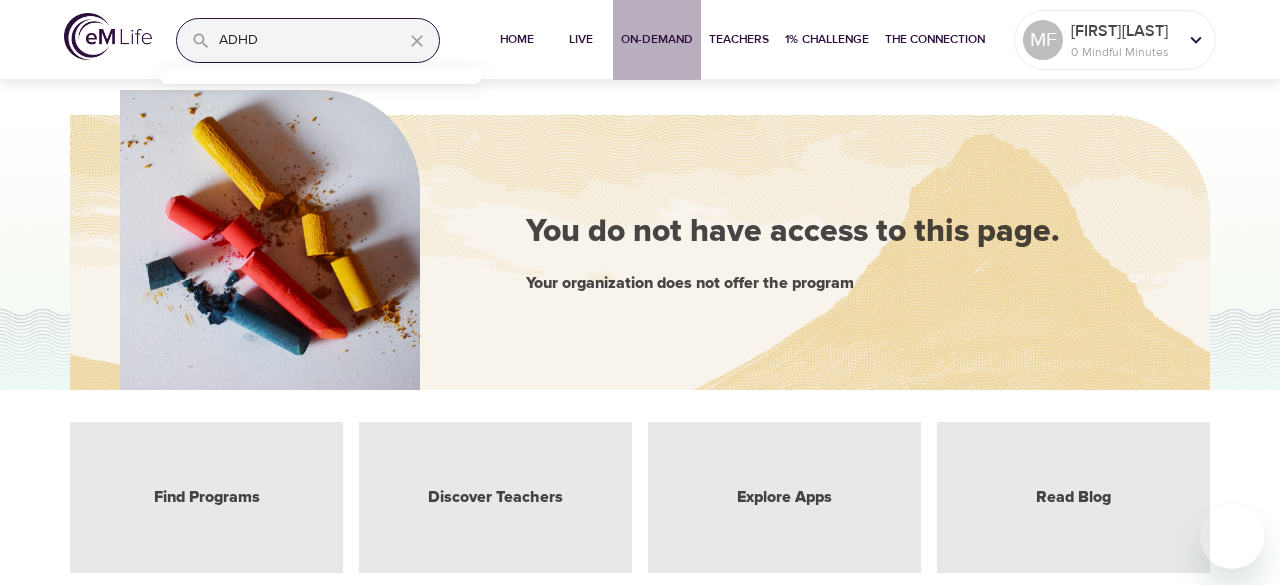 click on "On-Demand" at bounding box center (657, 39) 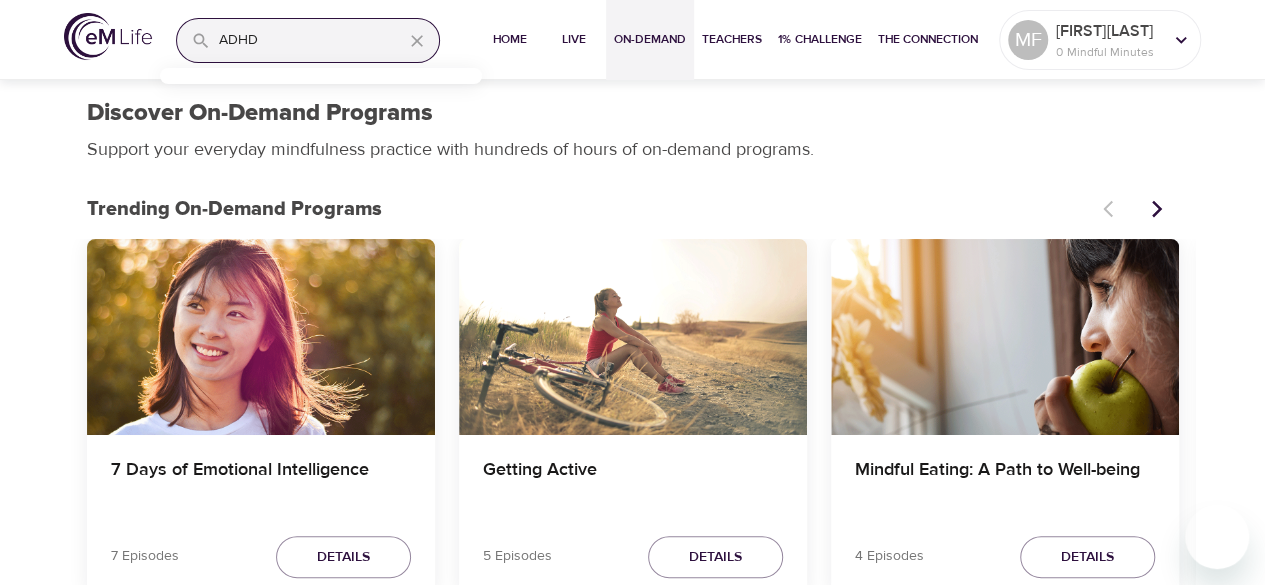 click at bounding box center (261, 337) 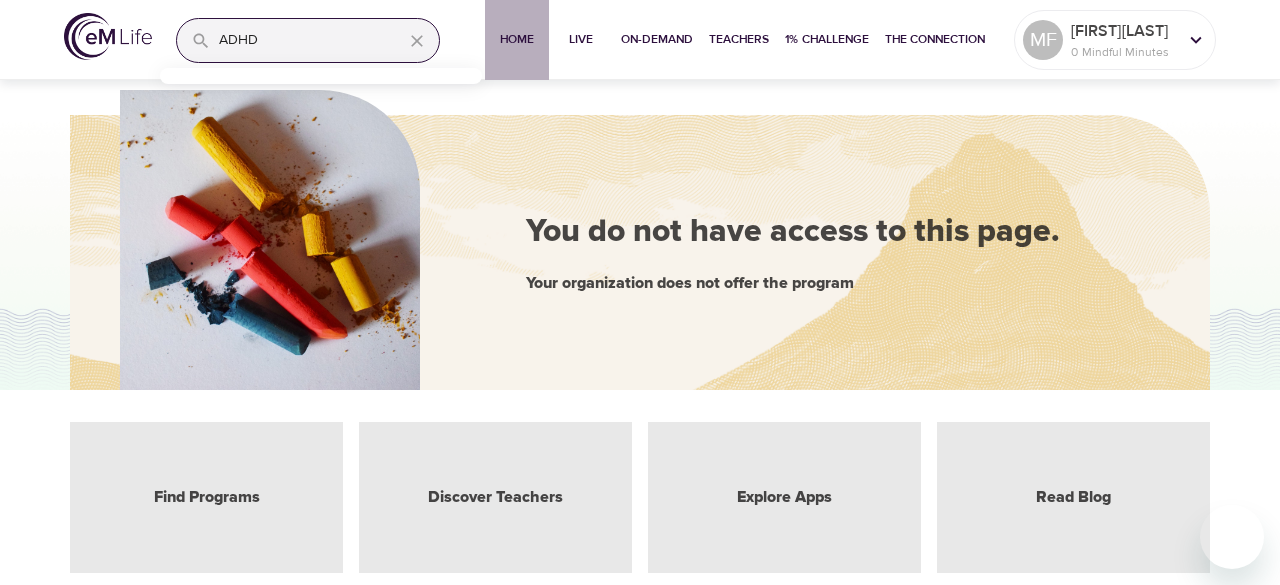 click on "Home" at bounding box center (517, 39) 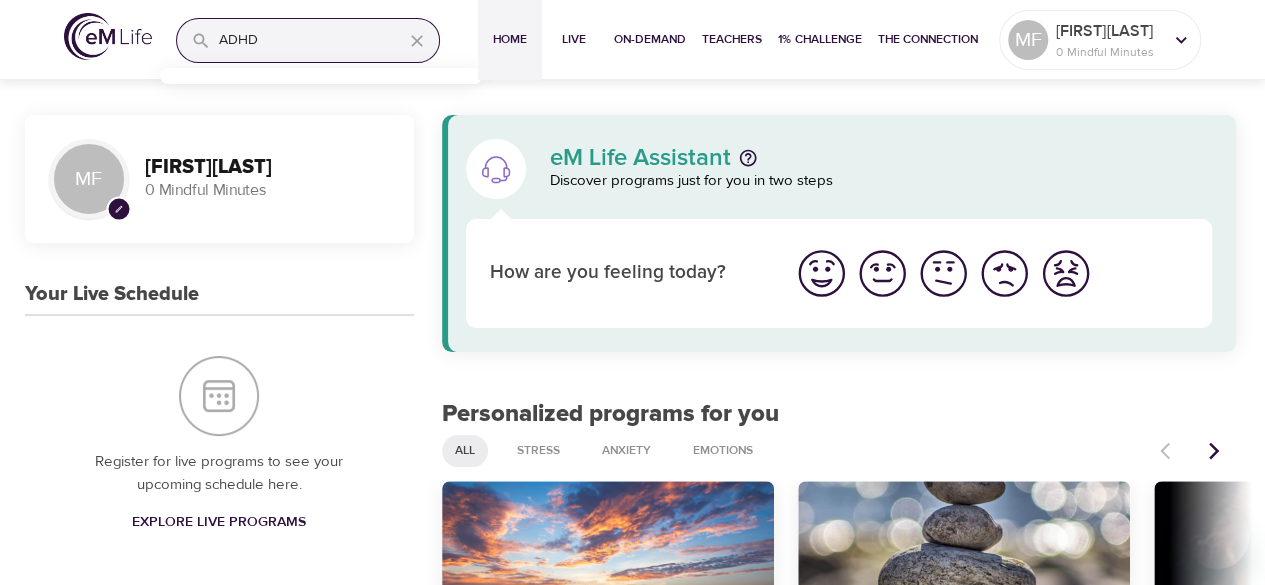 click at bounding box center (943, 273) 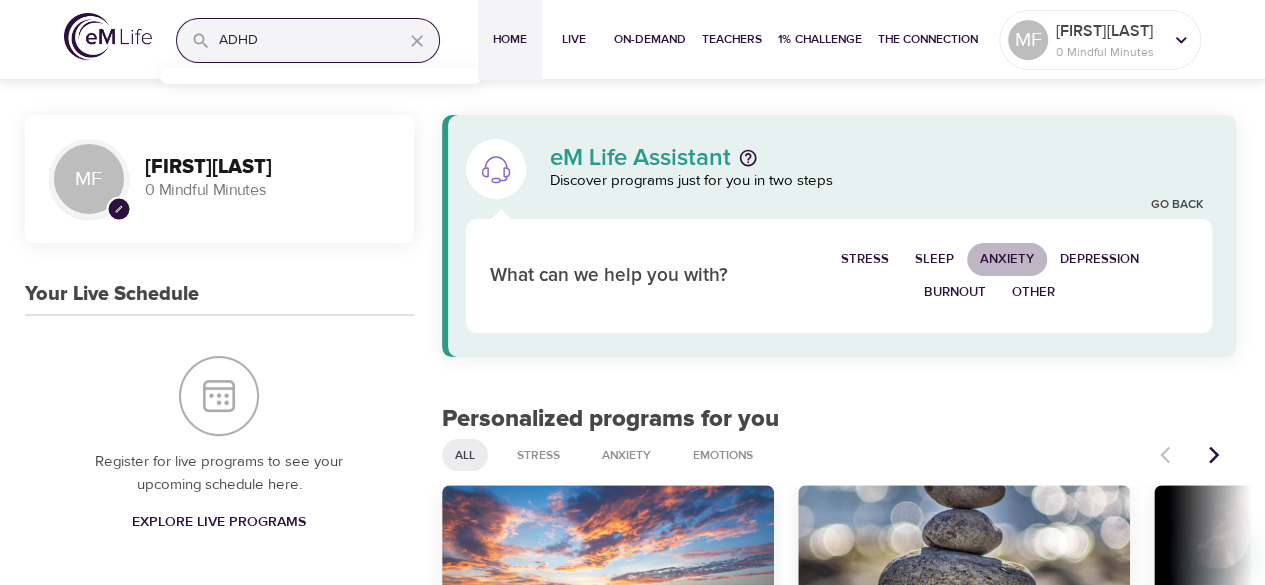 click on "Anxiety" at bounding box center [1007, 259] 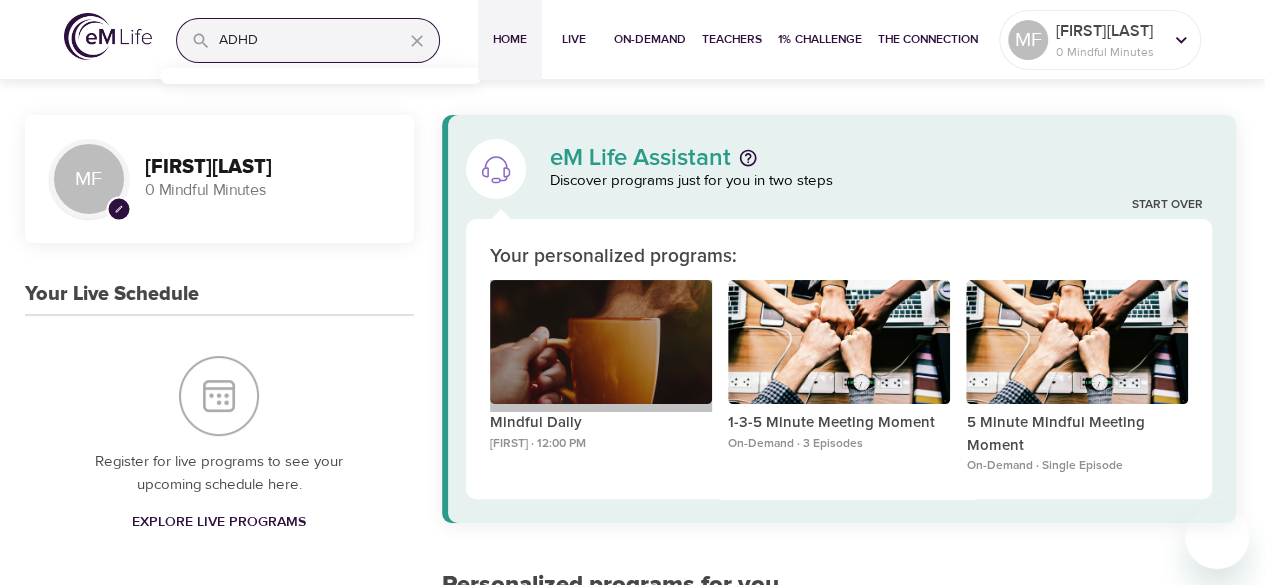 click at bounding box center (601, 342) 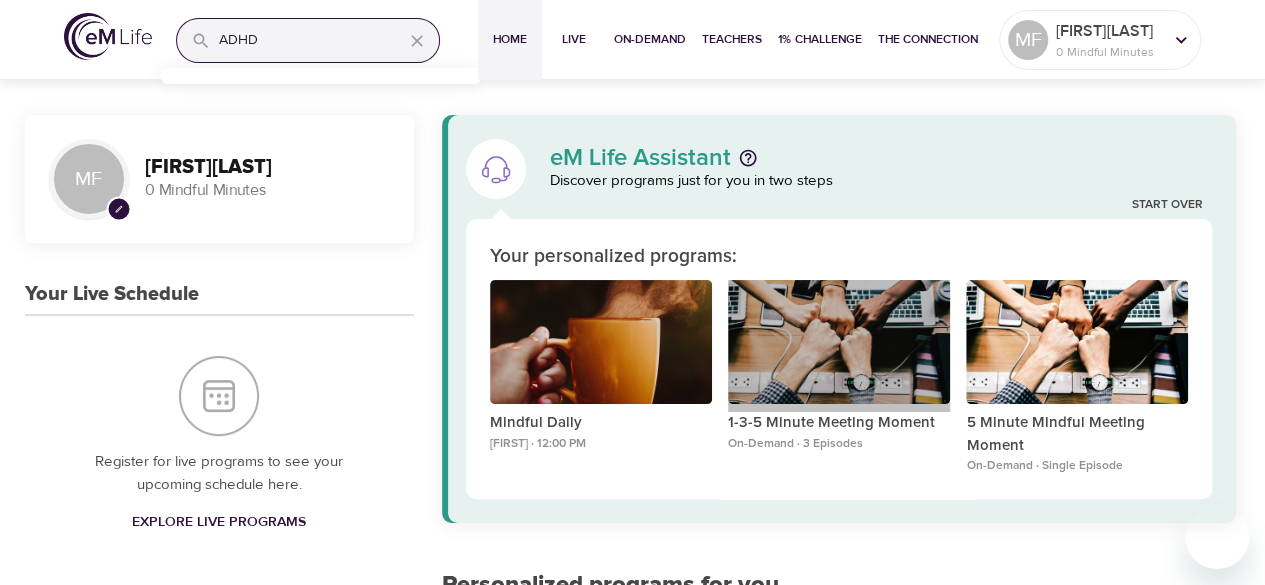 click at bounding box center (839, 342) 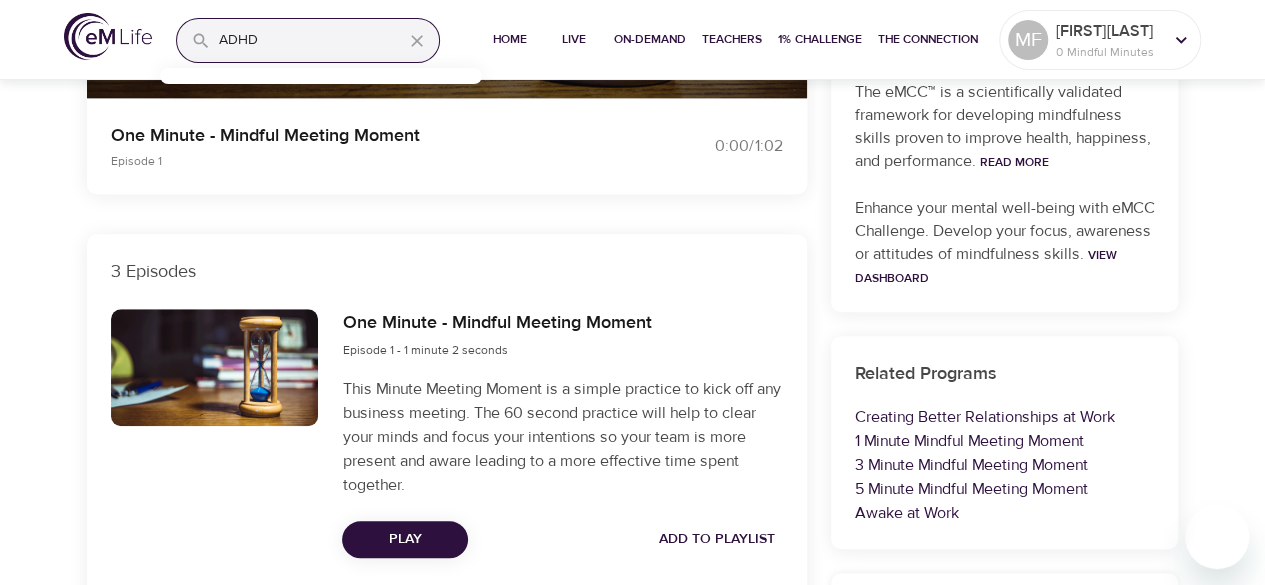 scroll, scrollTop: 0, scrollLeft: 0, axis: both 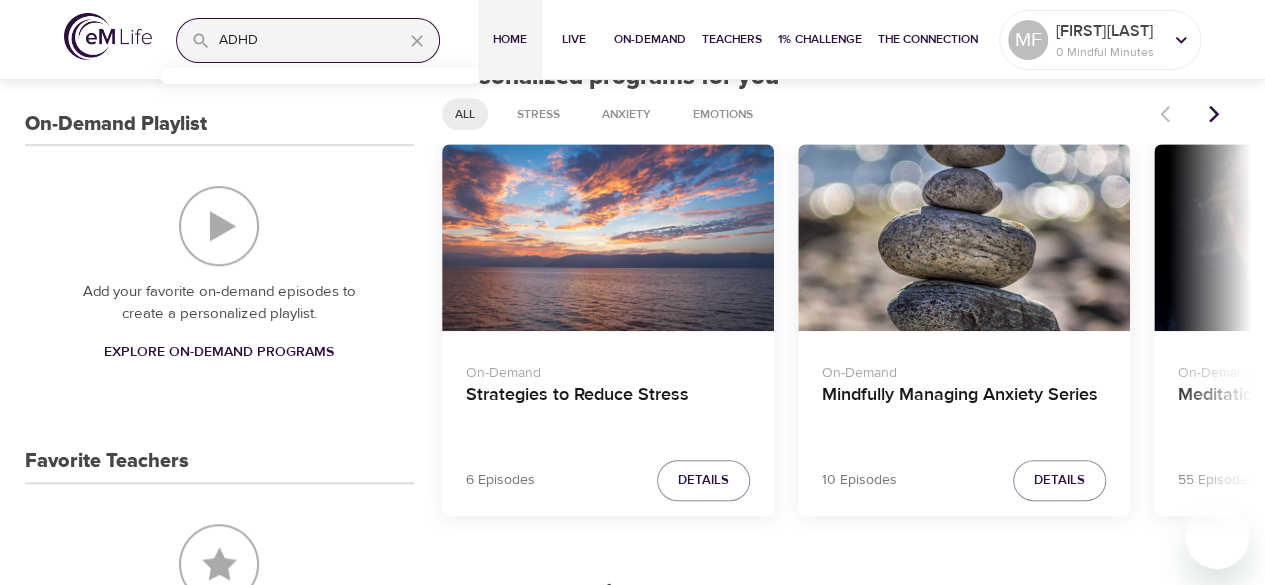 click at bounding box center [608, 237] 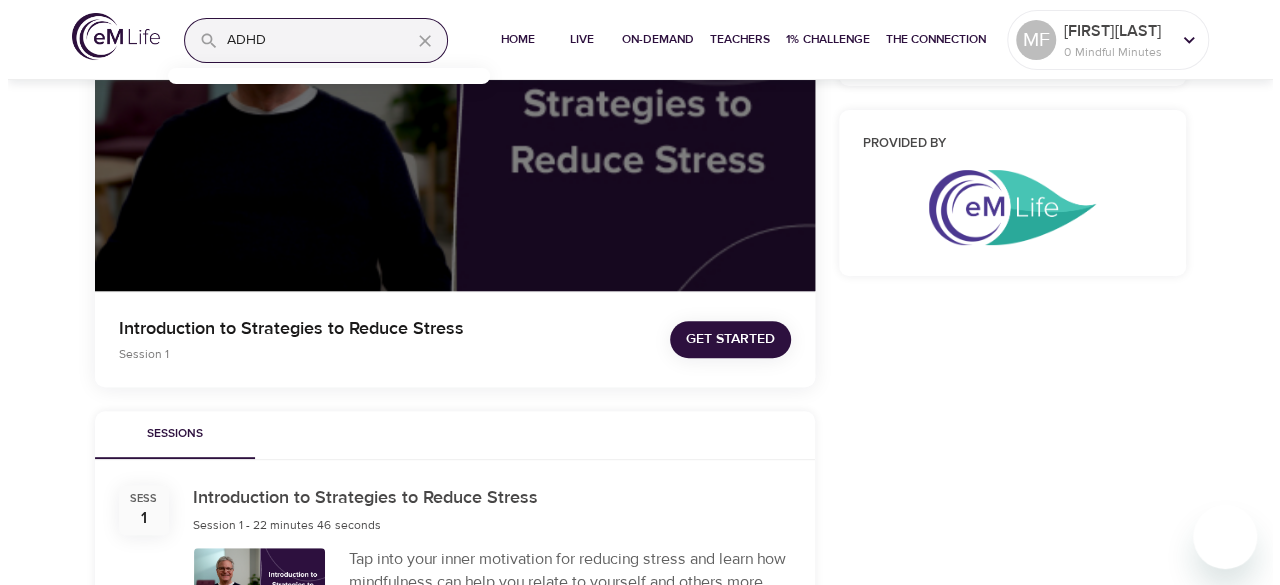scroll, scrollTop: 508, scrollLeft: 0, axis: vertical 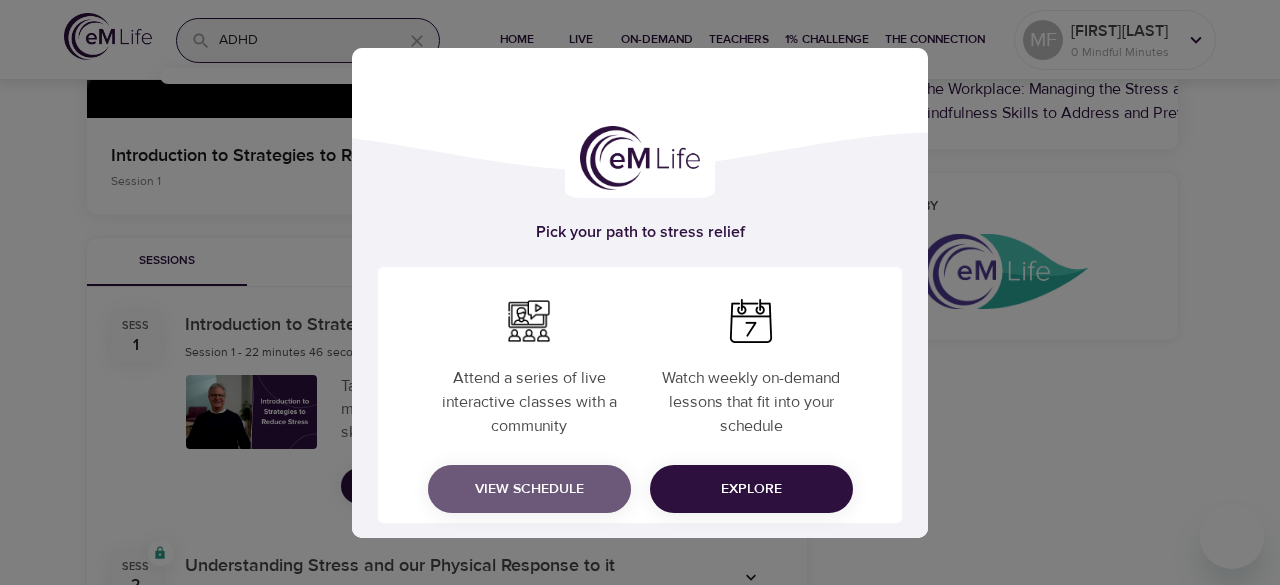 click on "View Schedule" at bounding box center (529, 489) 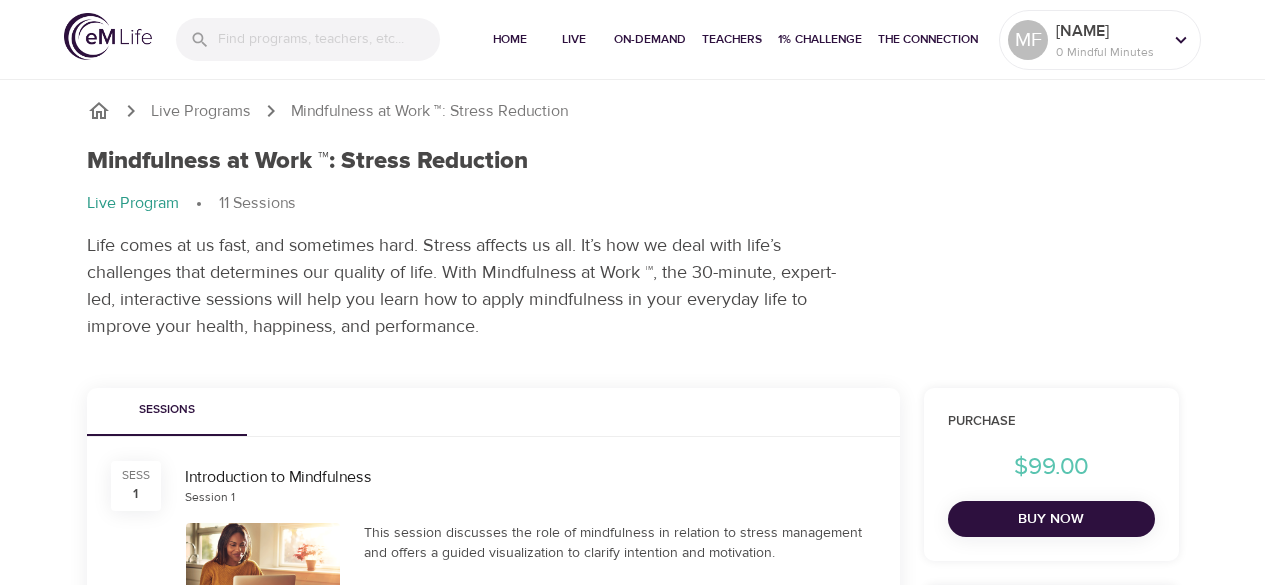 scroll, scrollTop: 0, scrollLeft: 0, axis: both 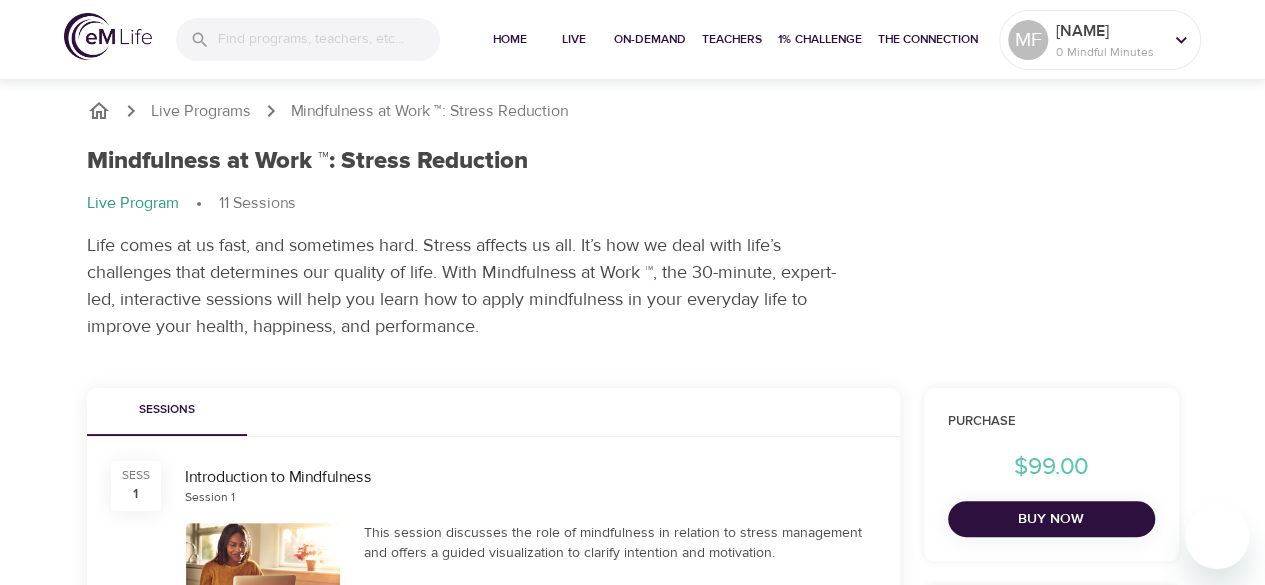 drag, startPoint x: 1271, startPoint y: 75, endPoint x: 1279, endPoint y: 23, distance: 52.611786 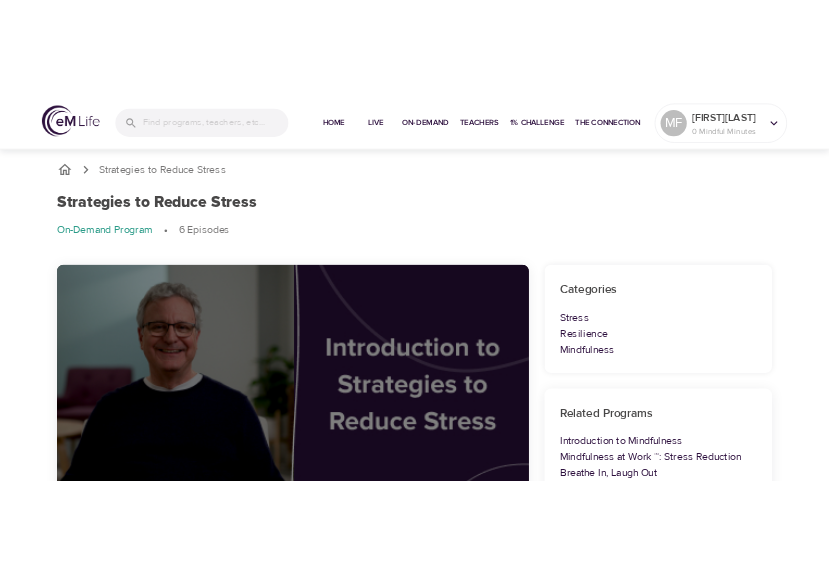 scroll, scrollTop: 508, scrollLeft: 0, axis: vertical 